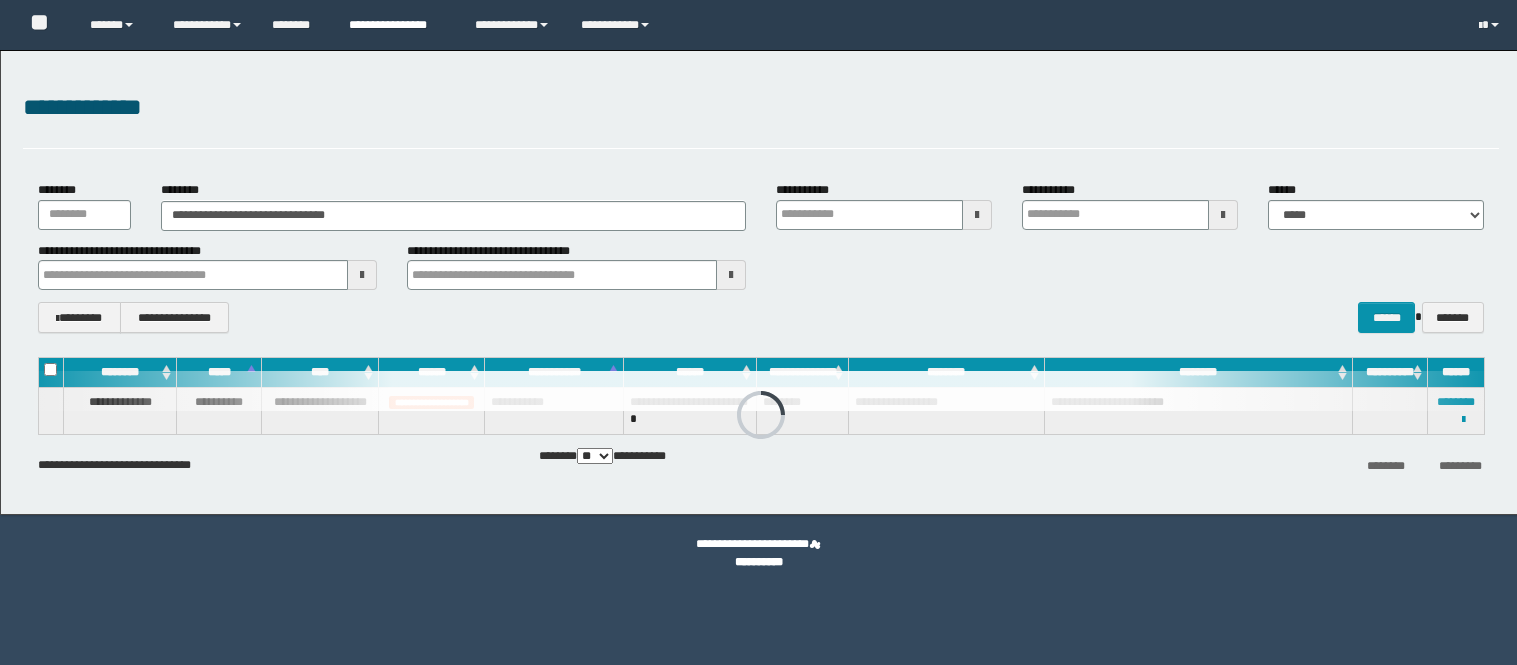 scroll, scrollTop: 0, scrollLeft: 0, axis: both 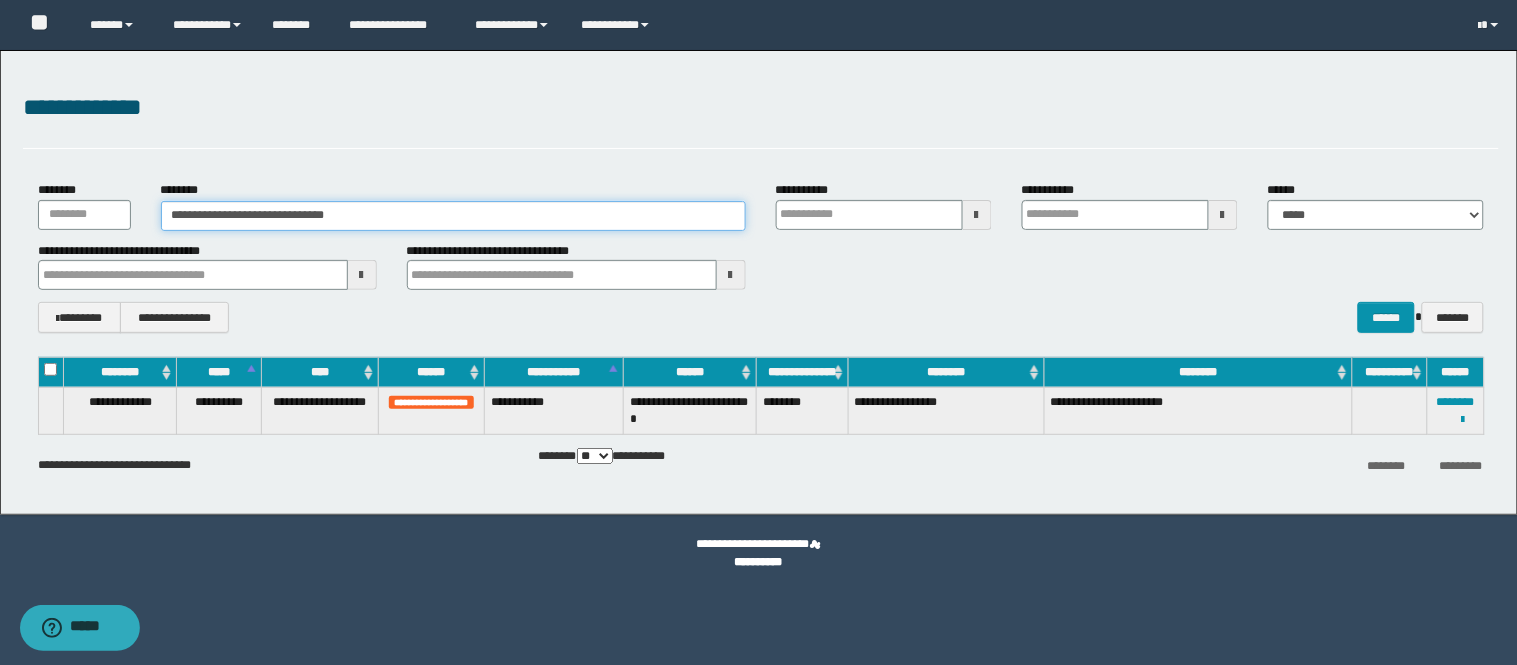 drag, startPoint x: 373, startPoint y: 213, endPoint x: 0, endPoint y: 232, distance: 373.4836 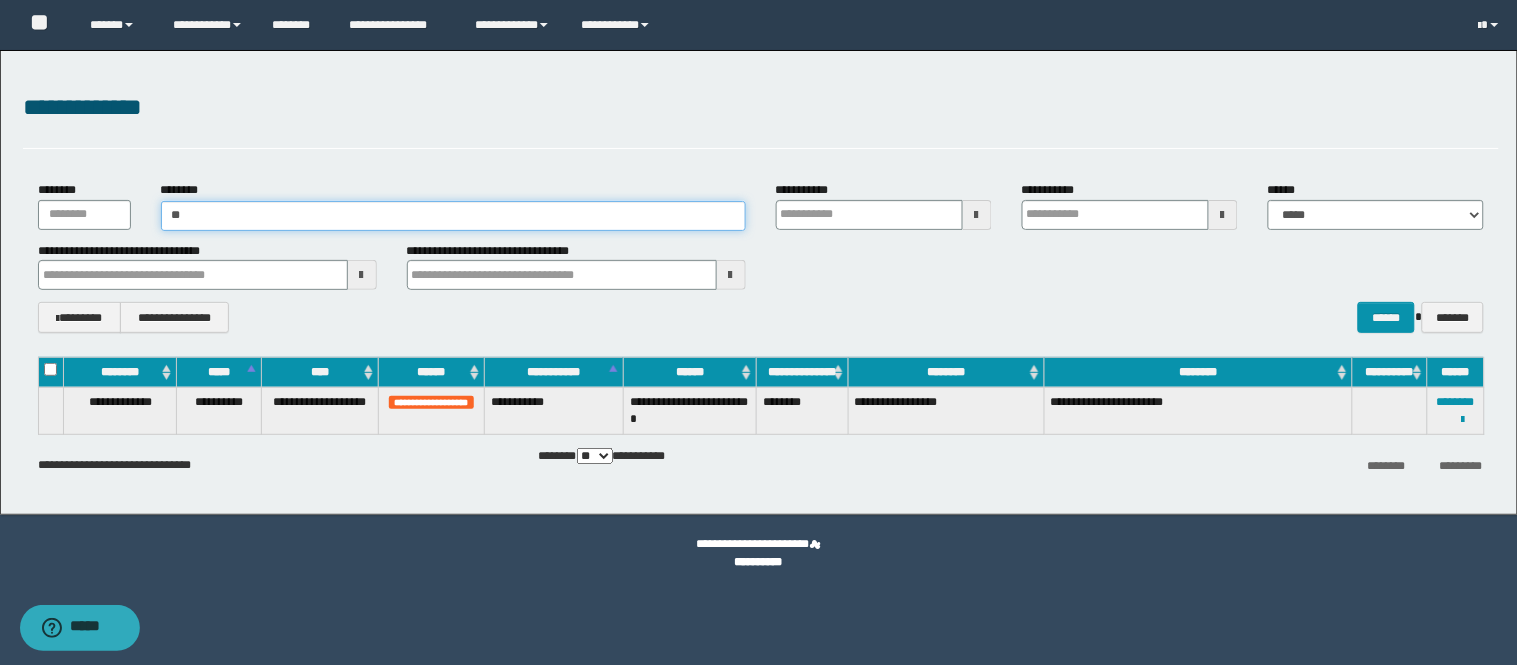 type on "***" 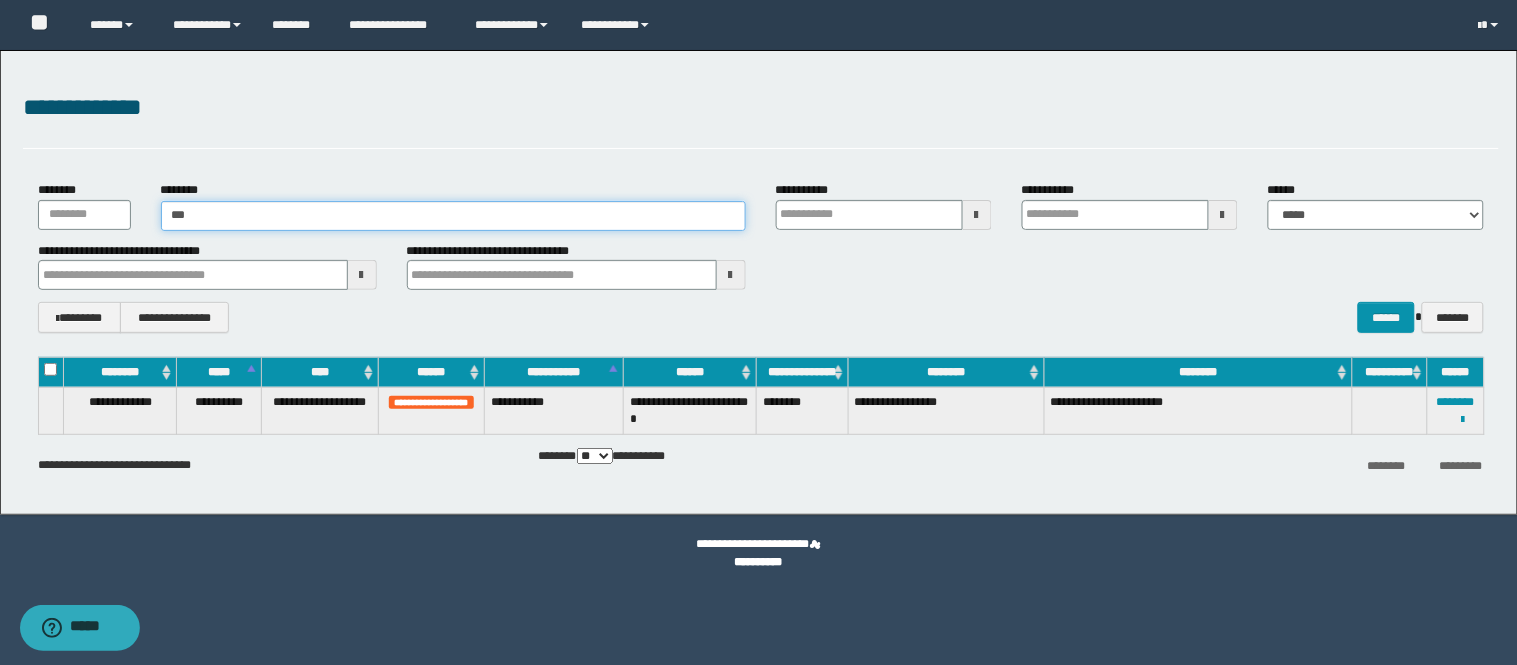 type on "***" 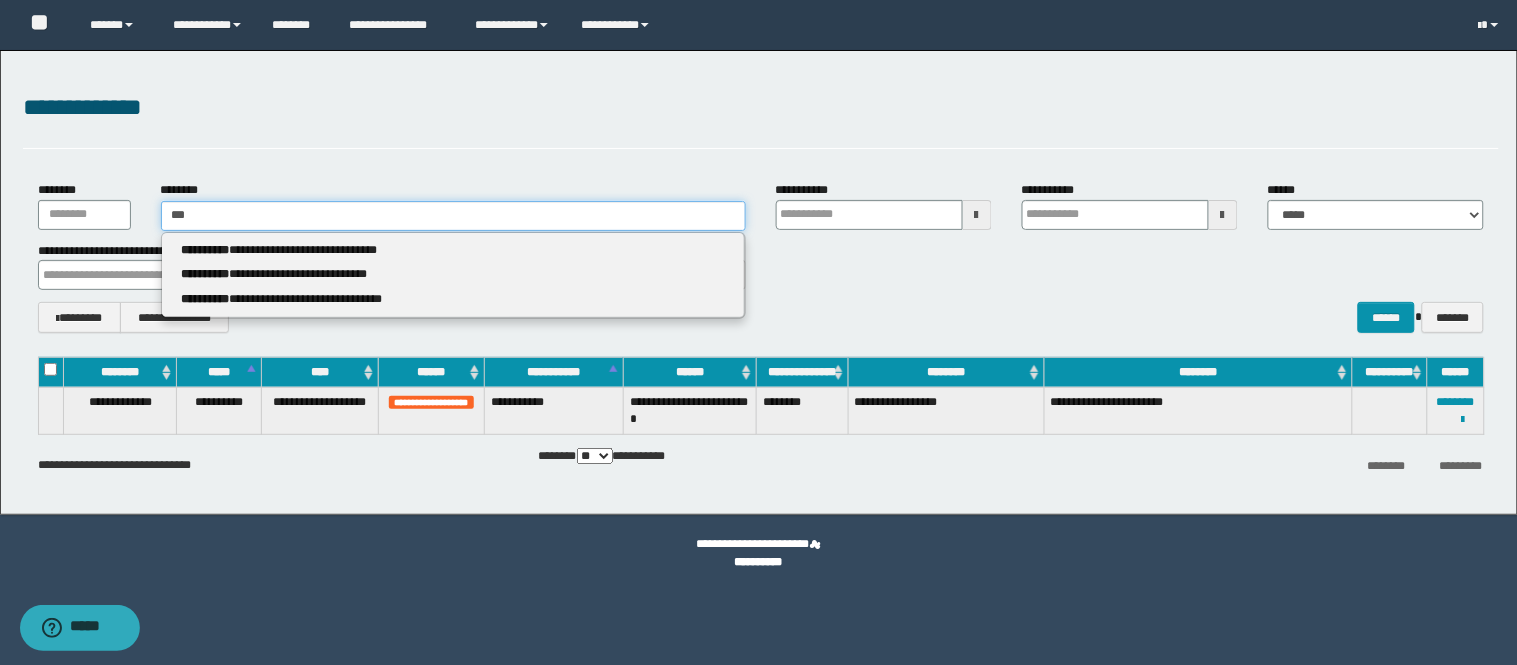 type 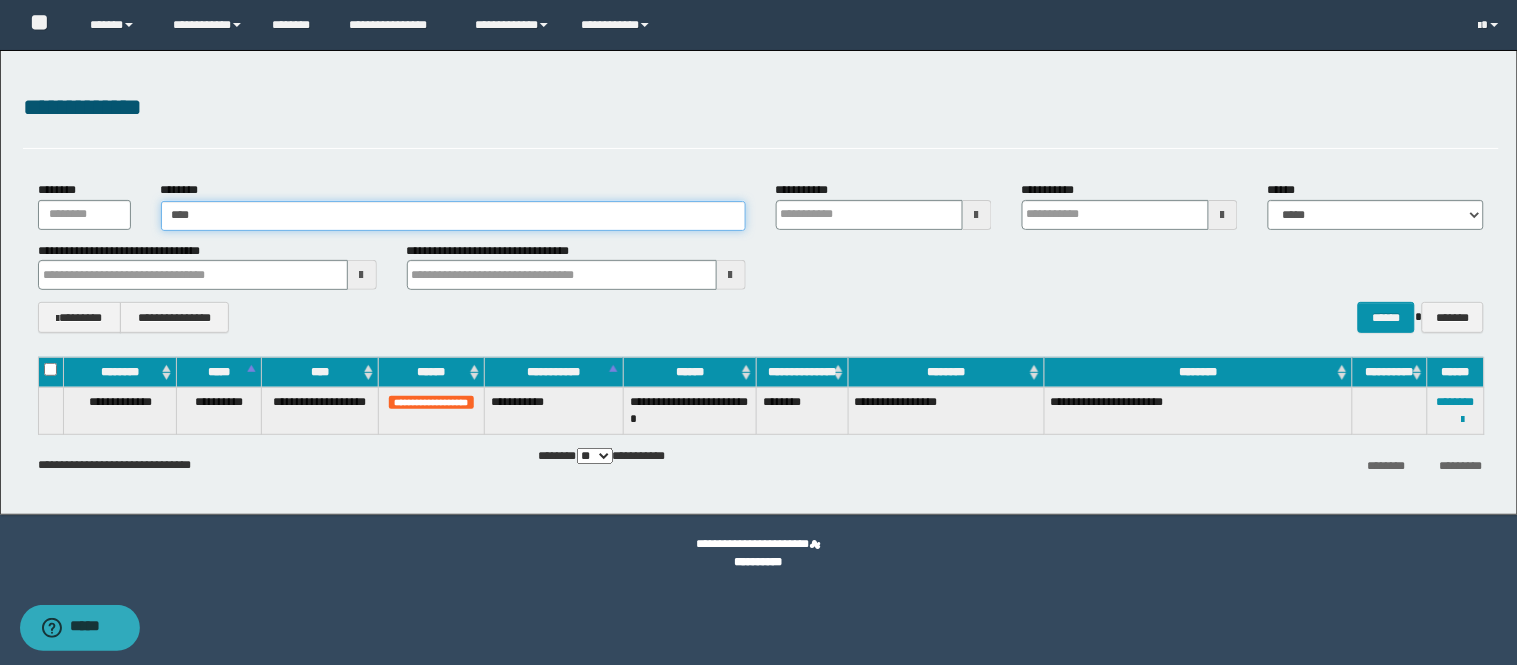 type on "***" 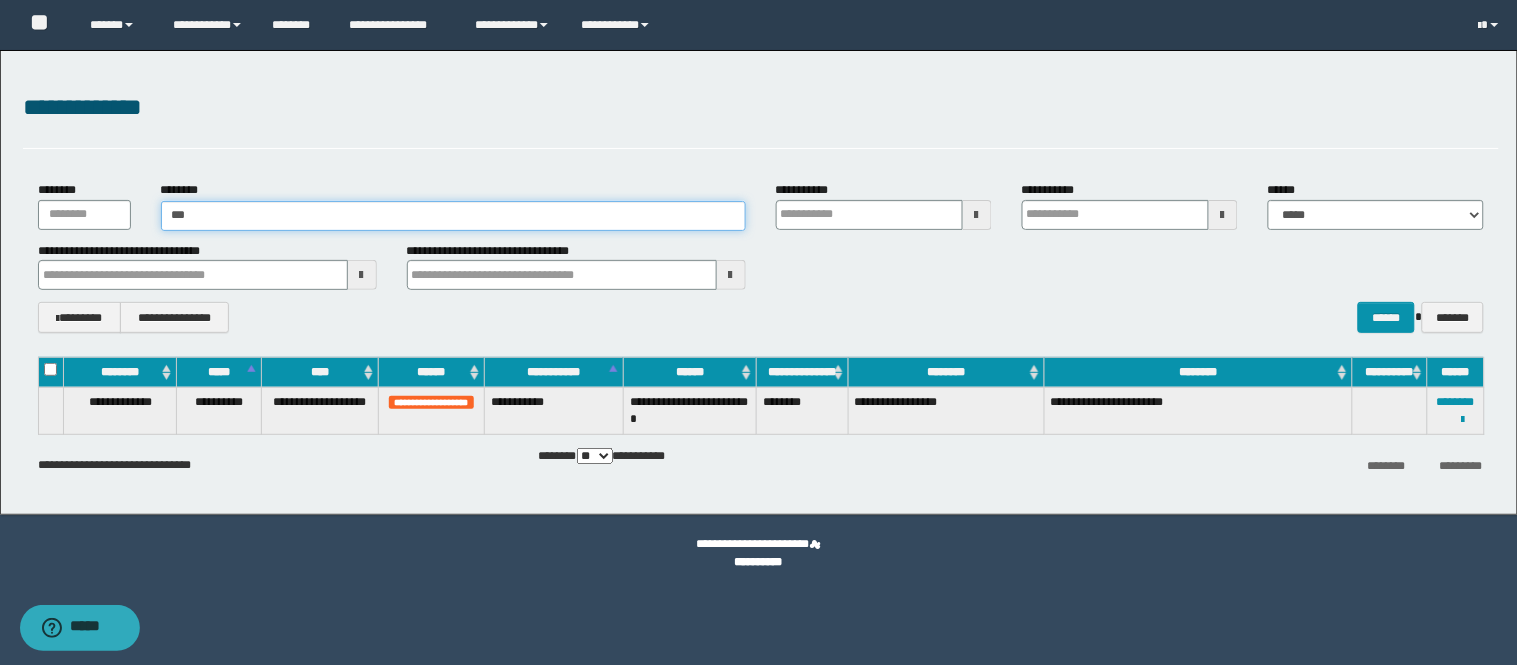 type on "***" 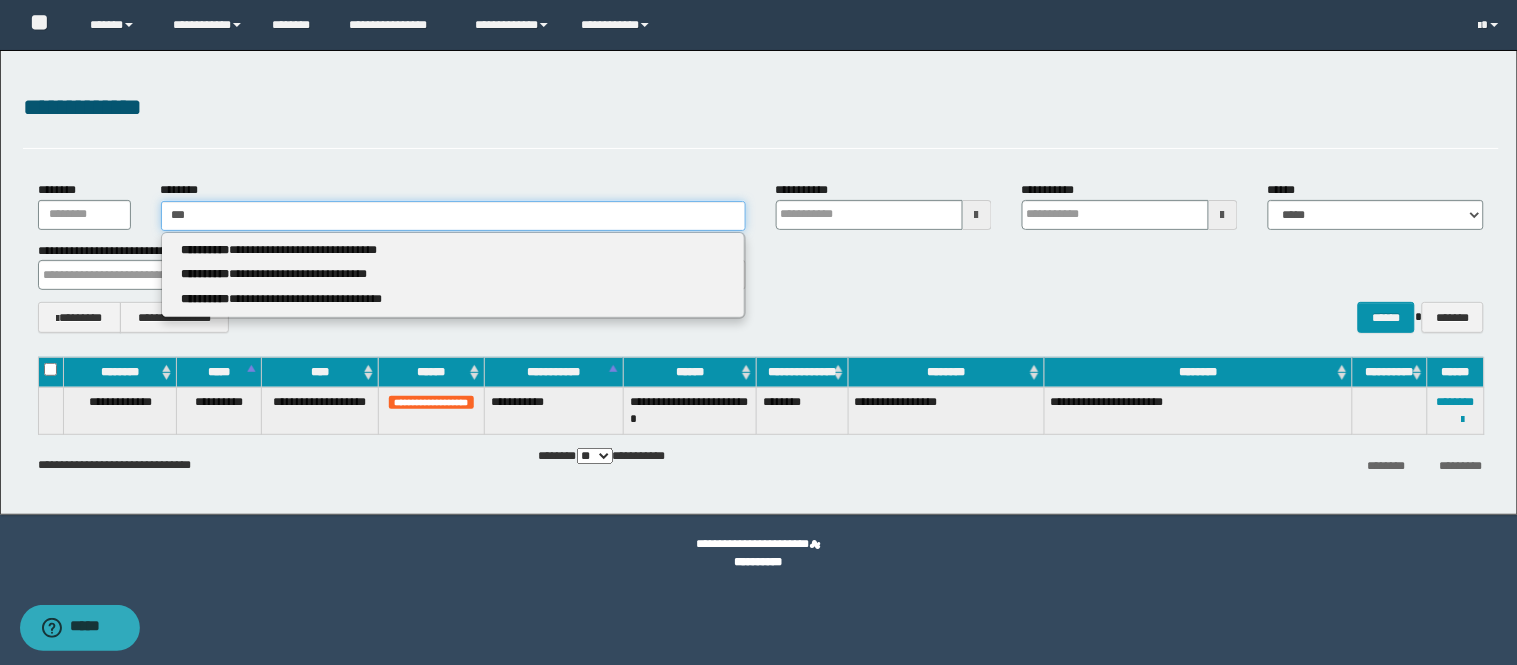 type 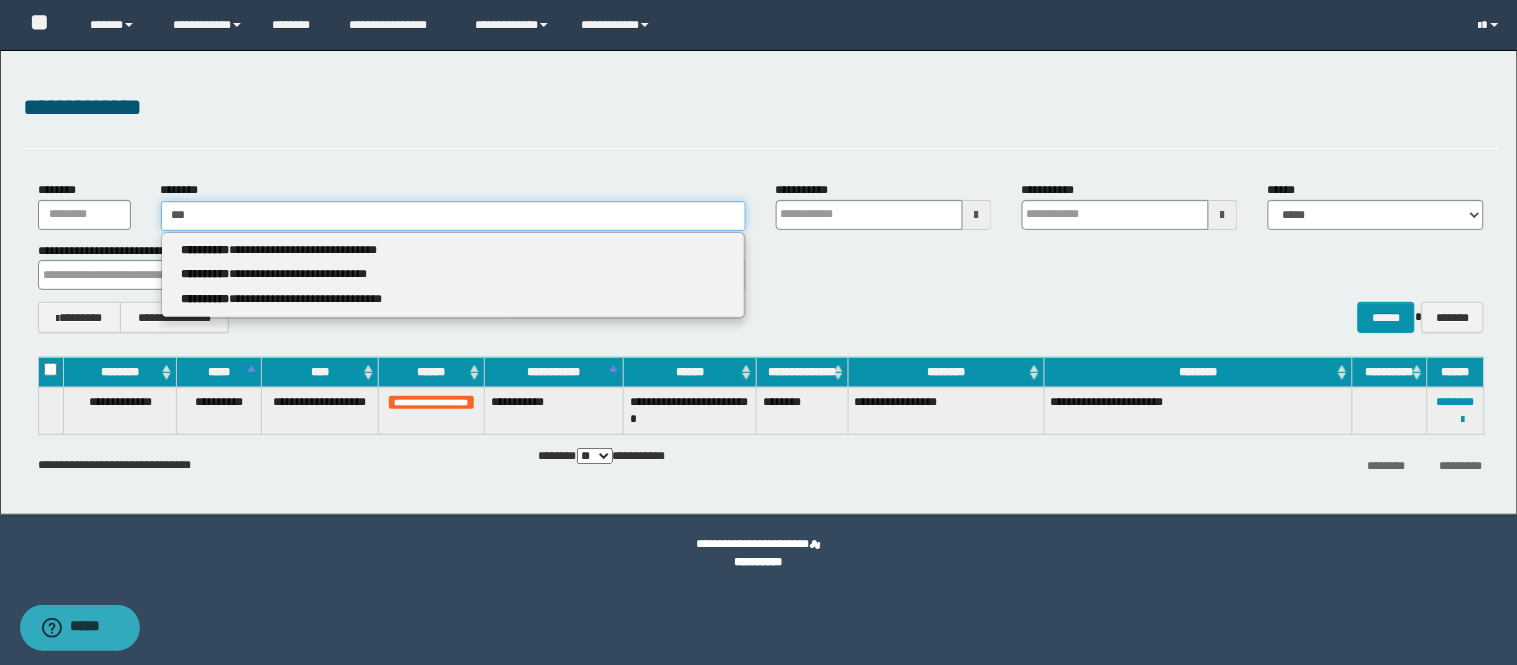 type on "****" 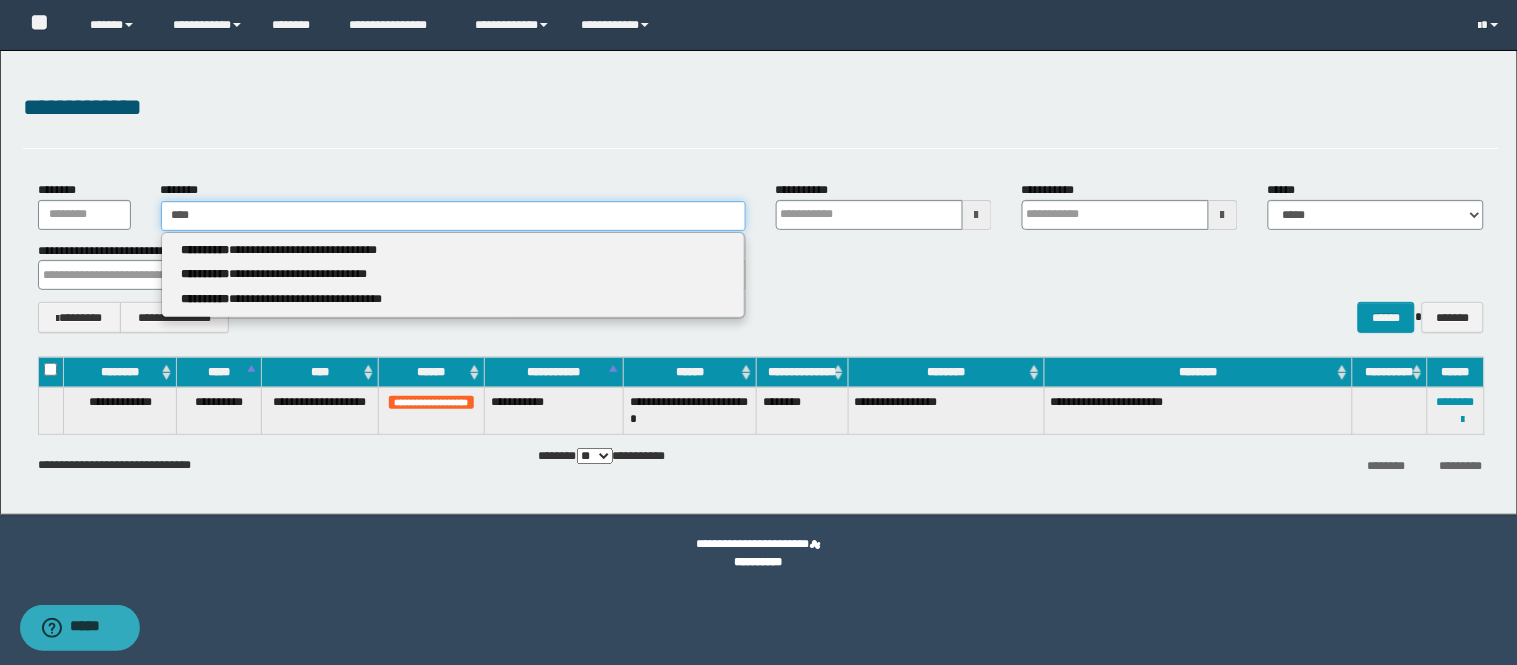 type on "****" 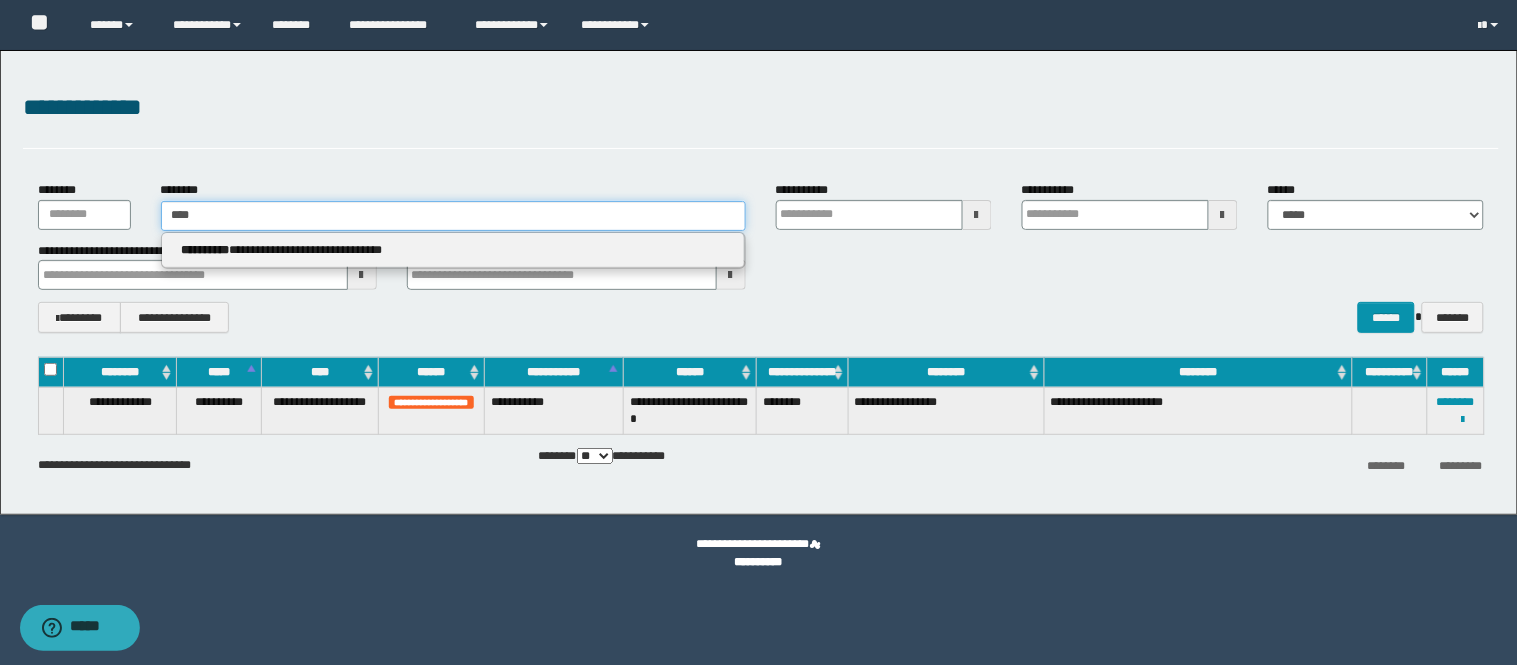 type 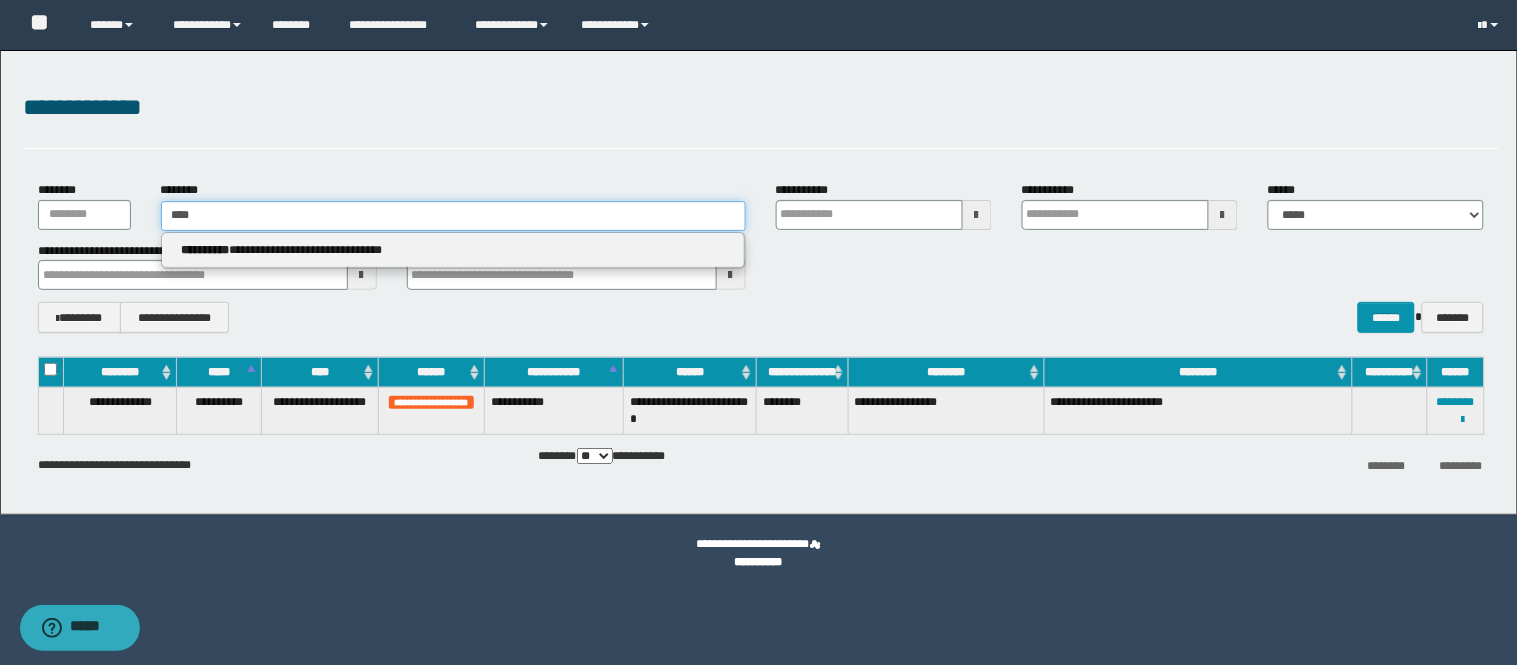 type on "*****" 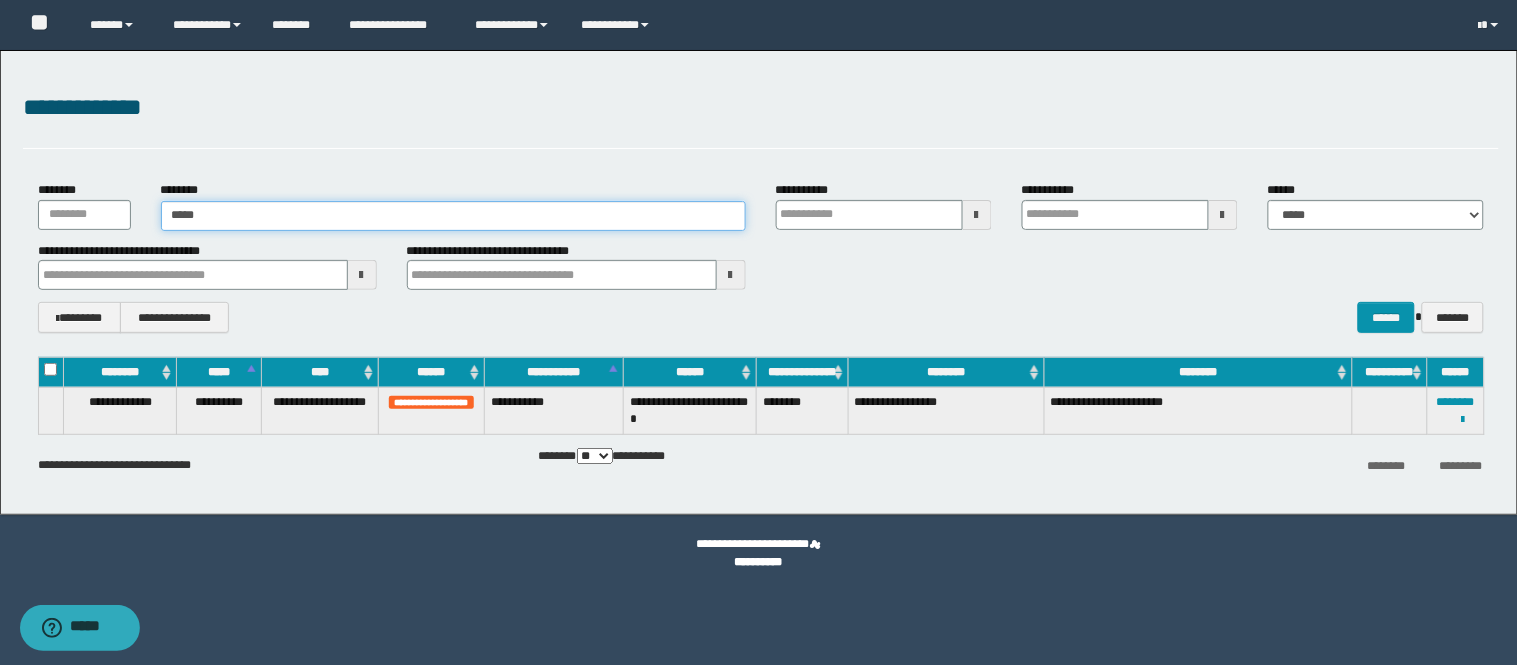 type on "*****" 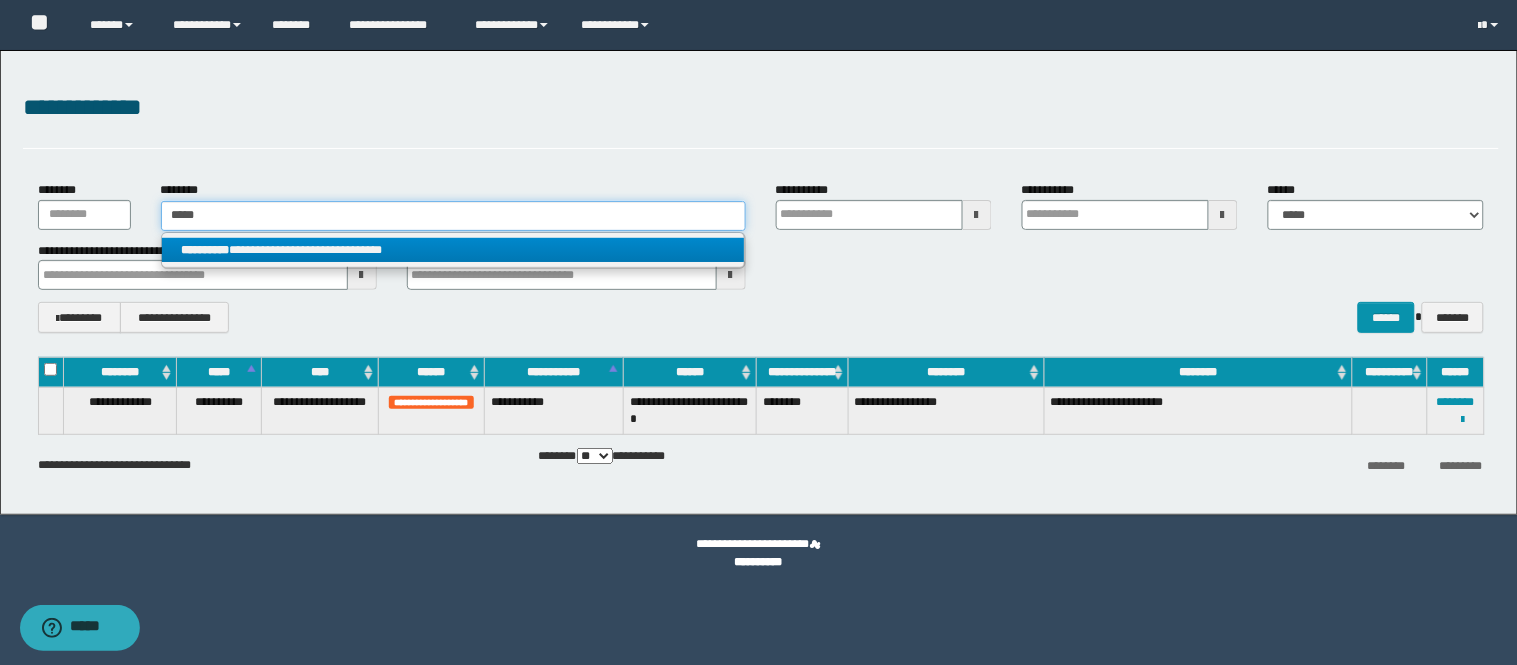 type on "*****" 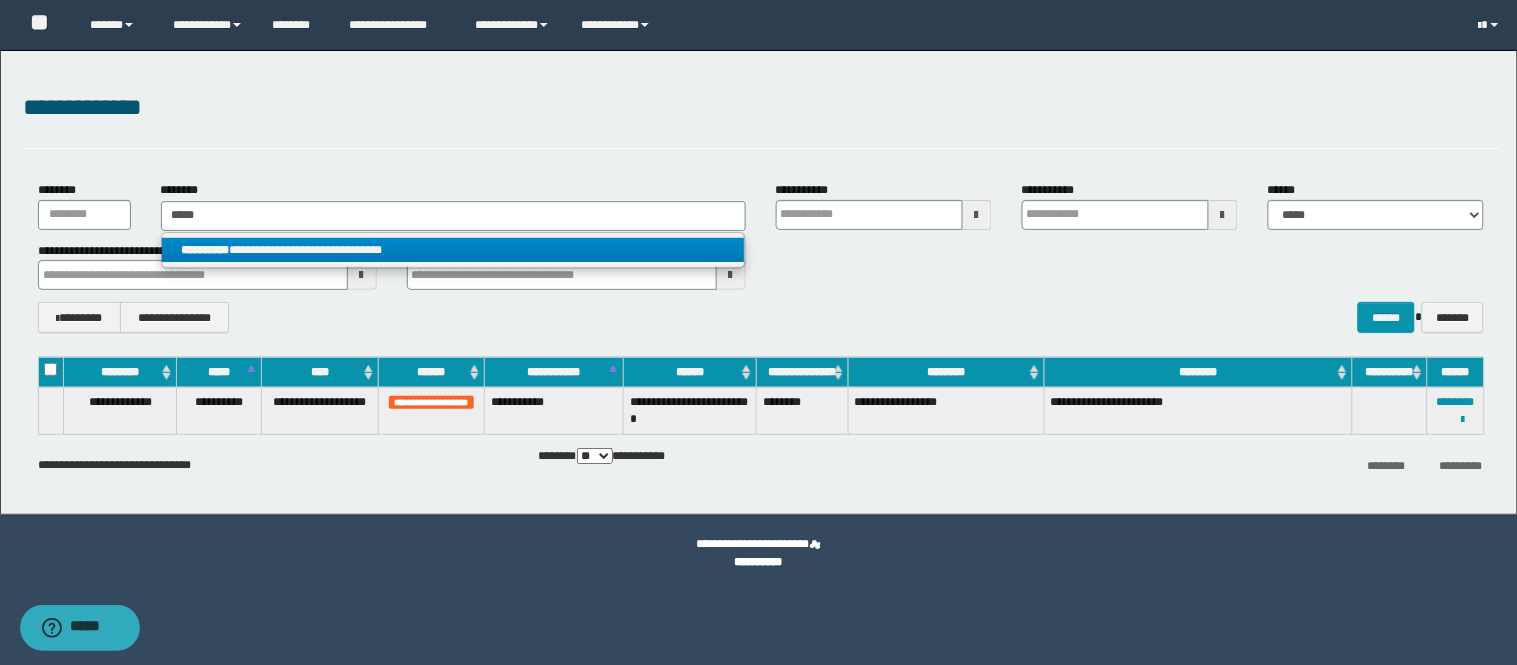 click on "**********" at bounding box center (453, 250) 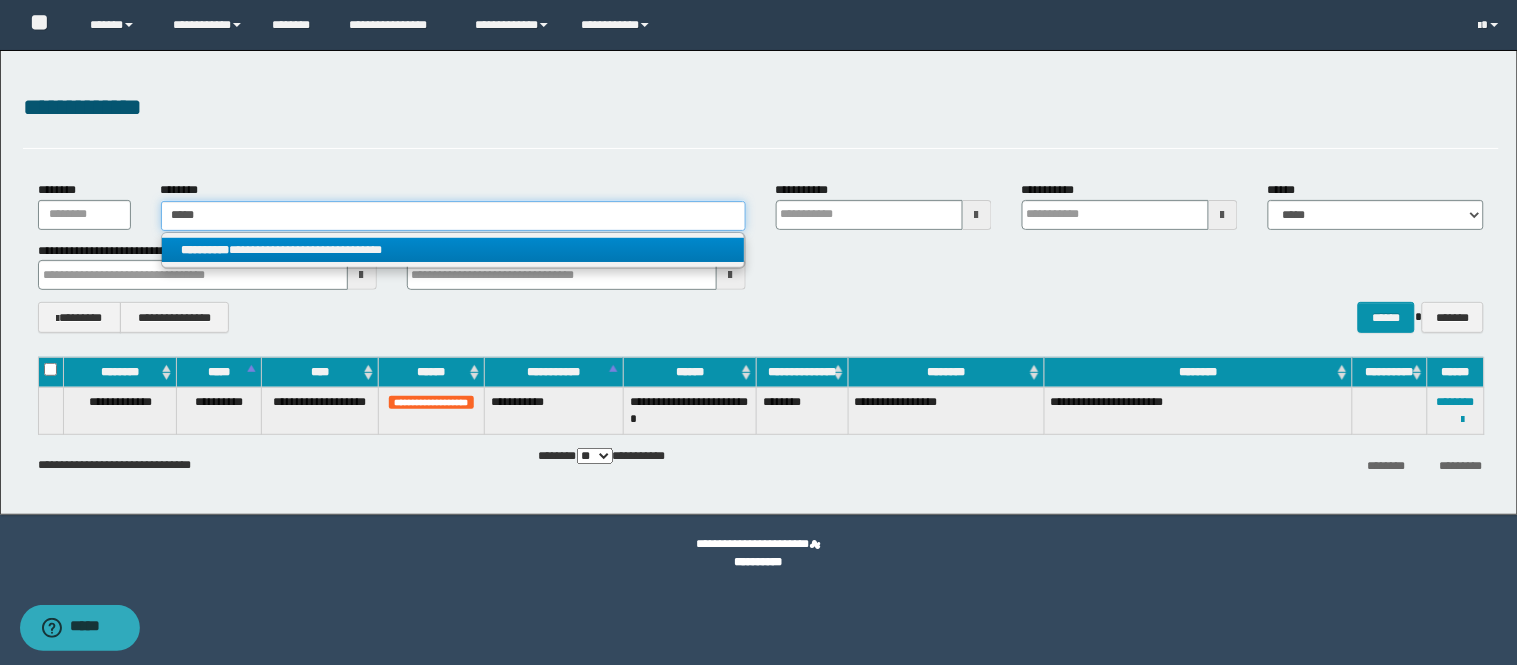 type 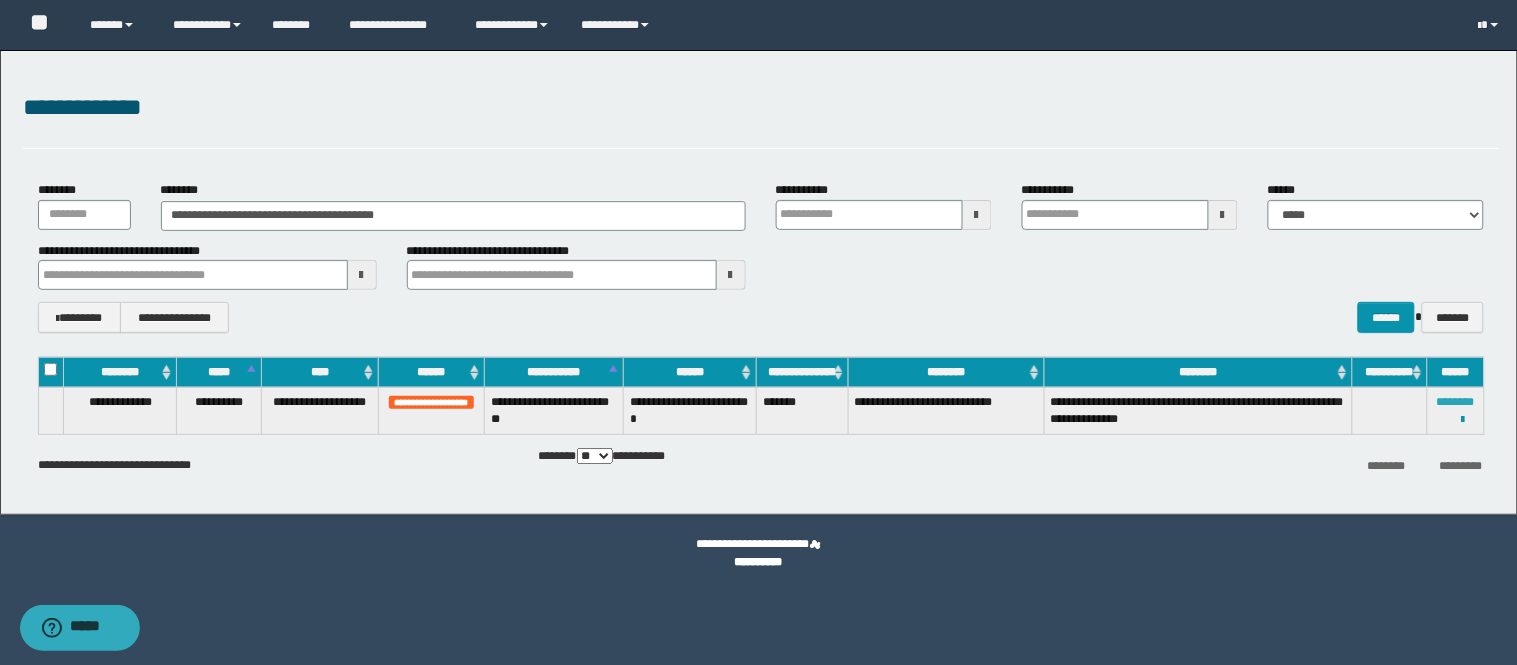 click on "********" at bounding box center [1456, 402] 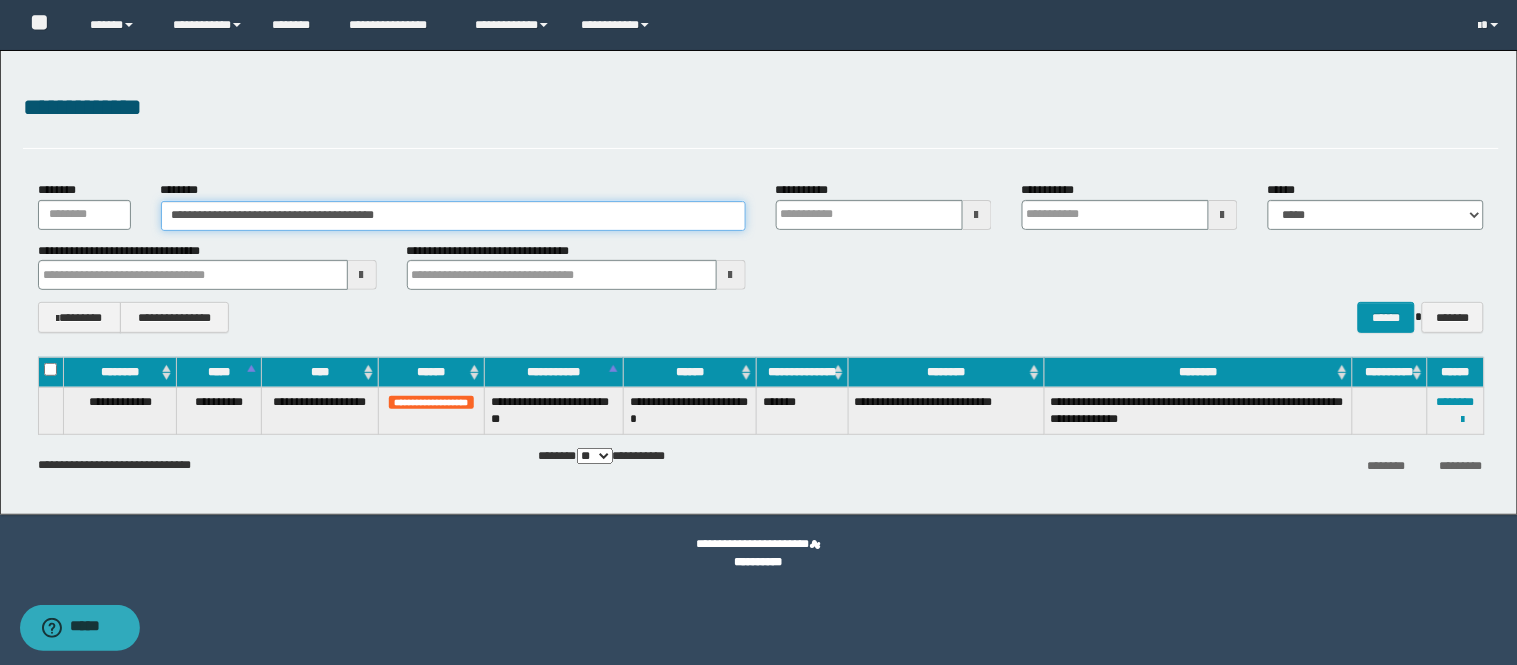 drag, startPoint x: 426, startPoint y: 221, endPoint x: 0, endPoint y: 221, distance: 426 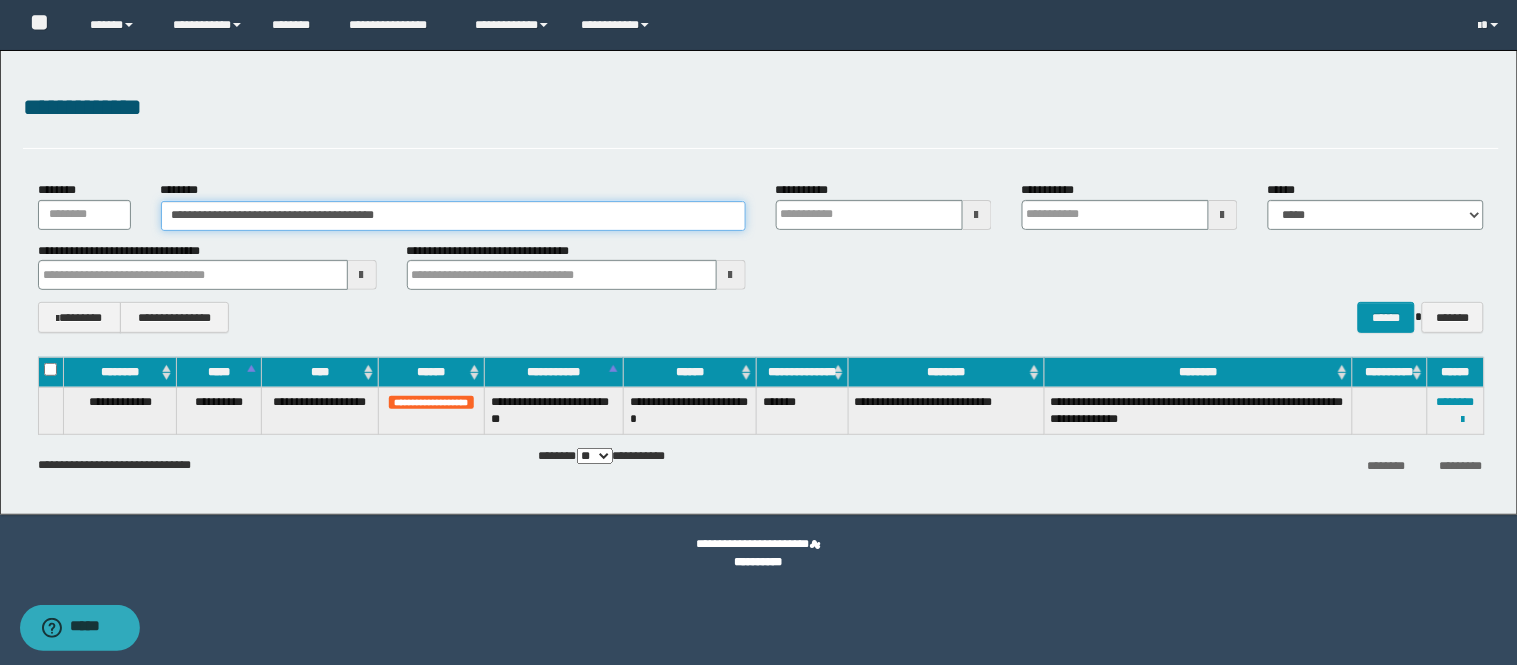 paste 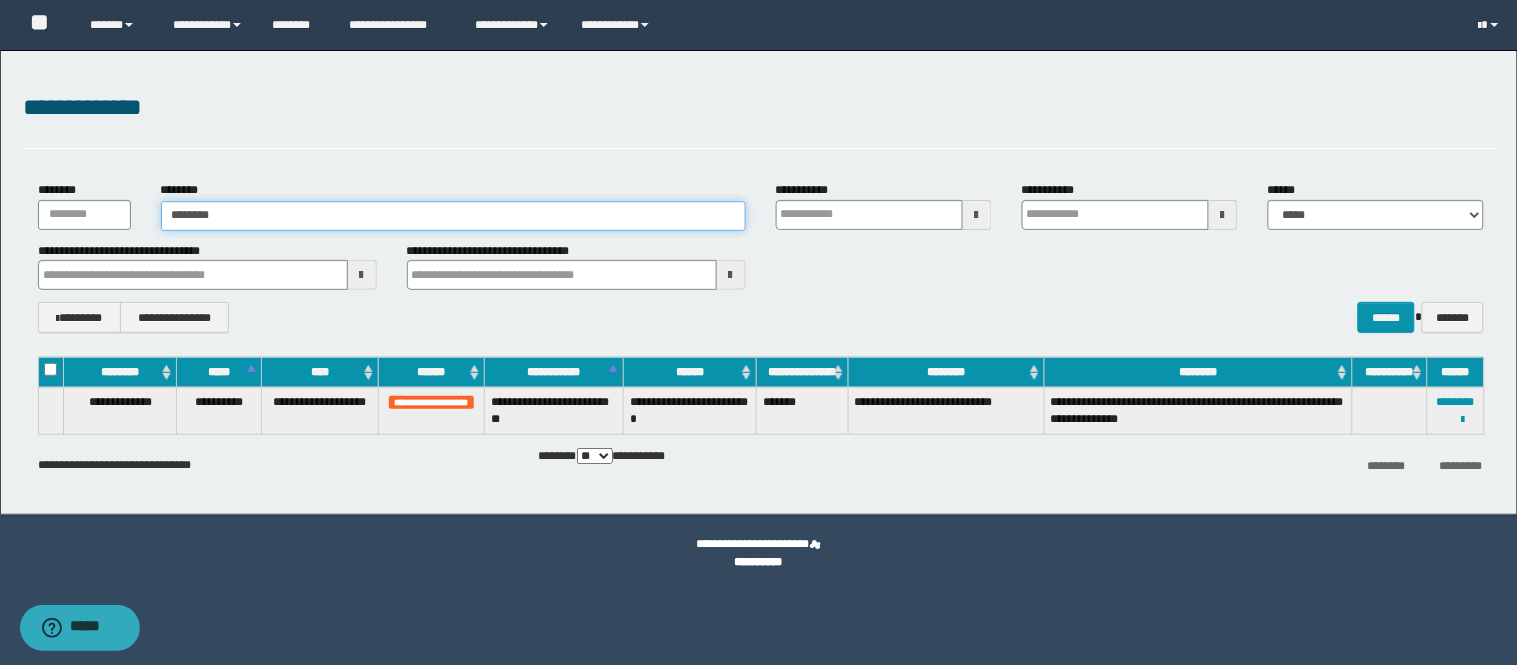 type on "********" 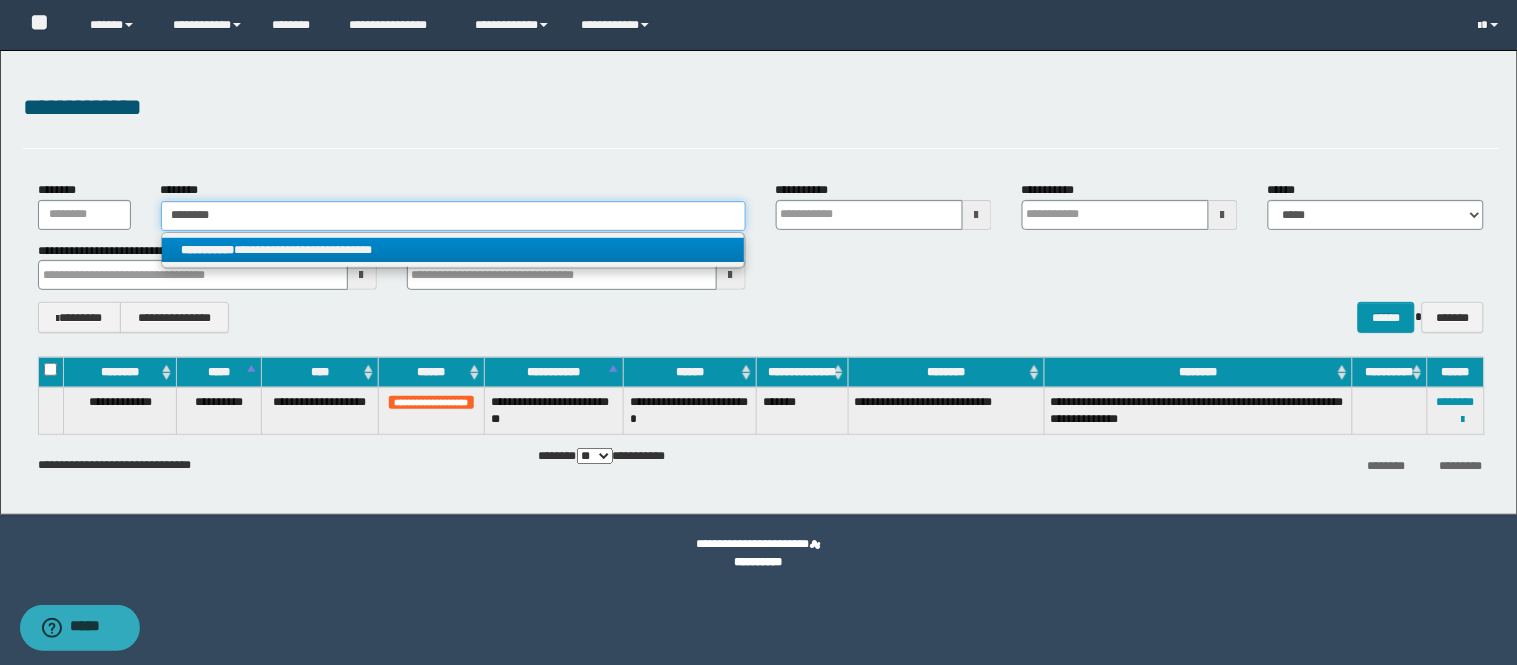 type on "********" 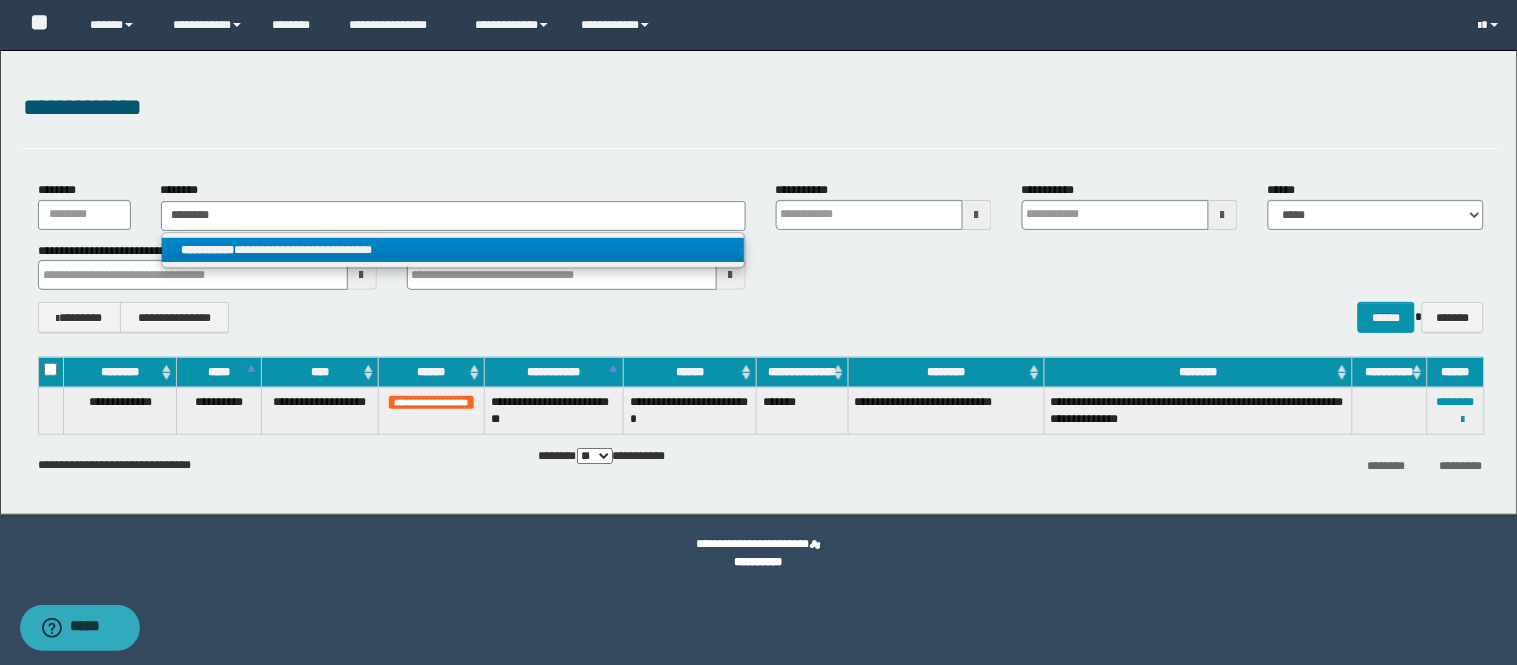 click on "**********" at bounding box center (453, 250) 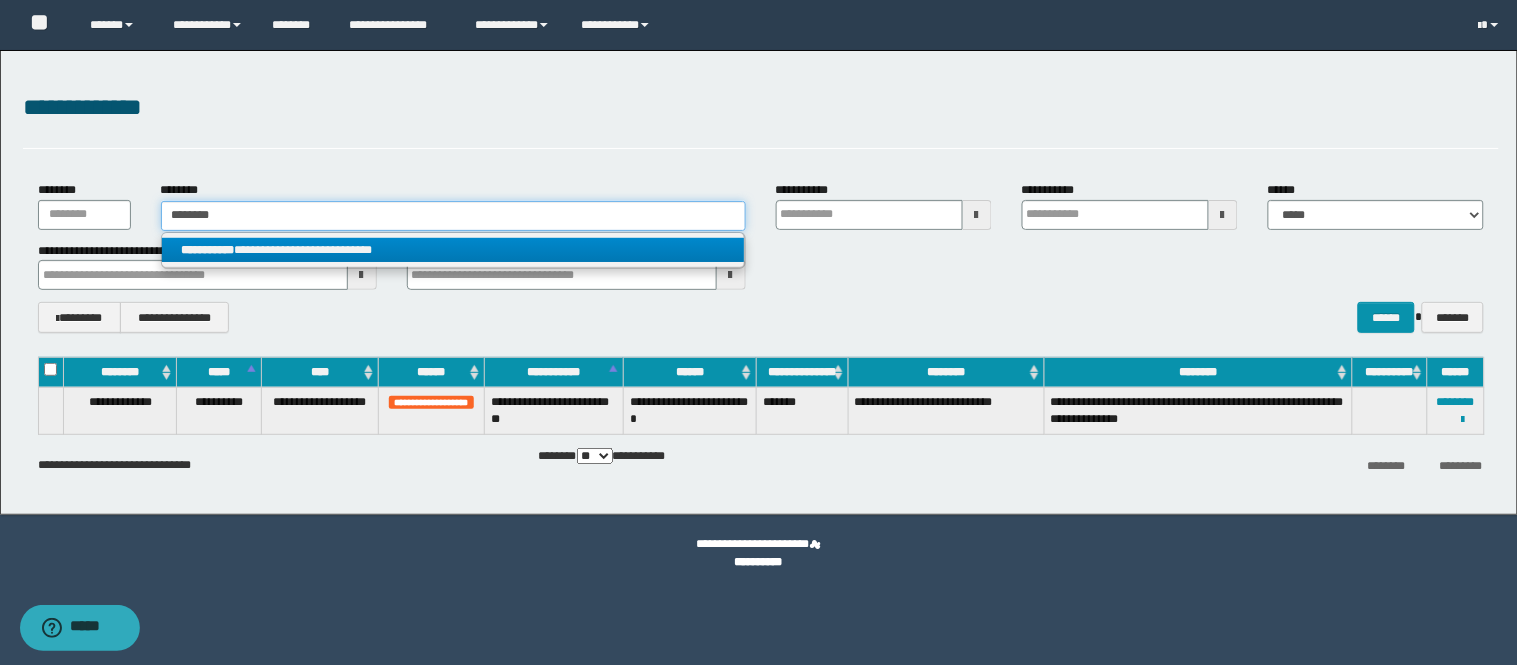 type 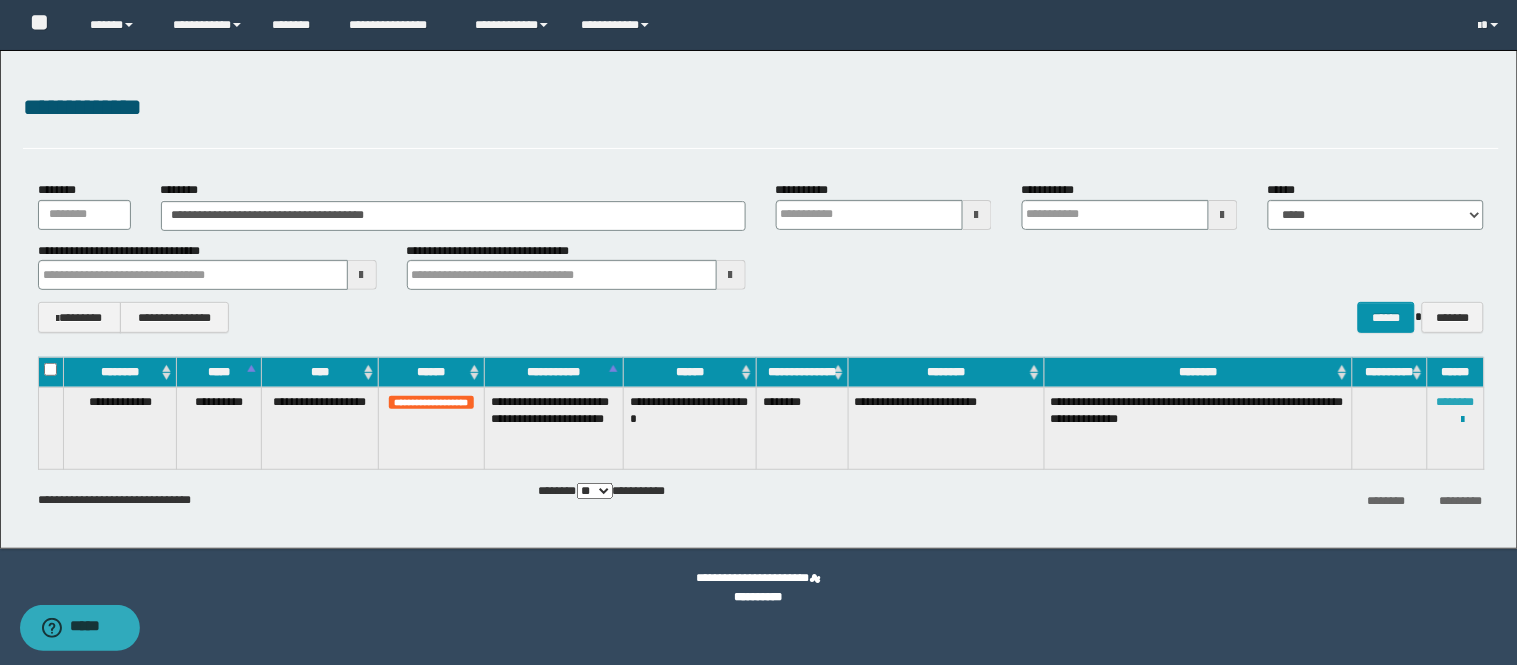 click on "********" at bounding box center [1456, 402] 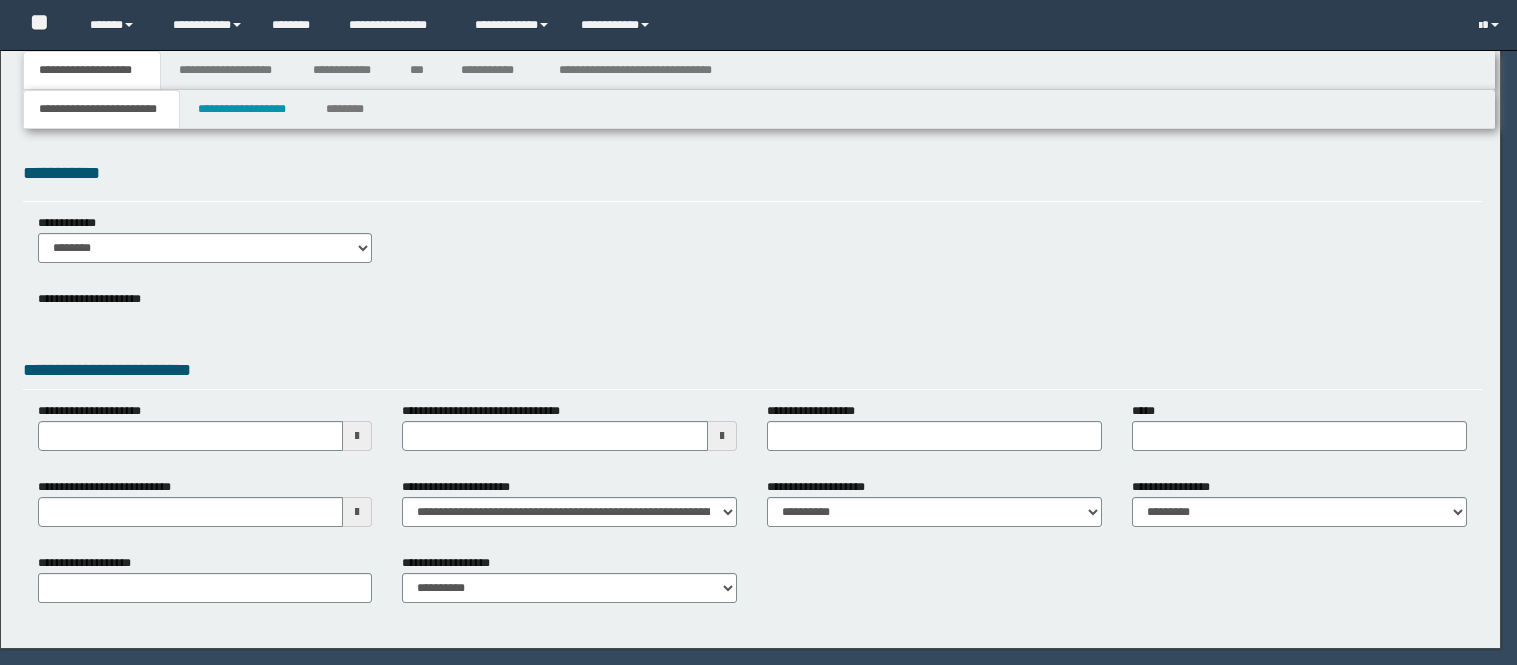 scroll, scrollTop: 0, scrollLeft: 0, axis: both 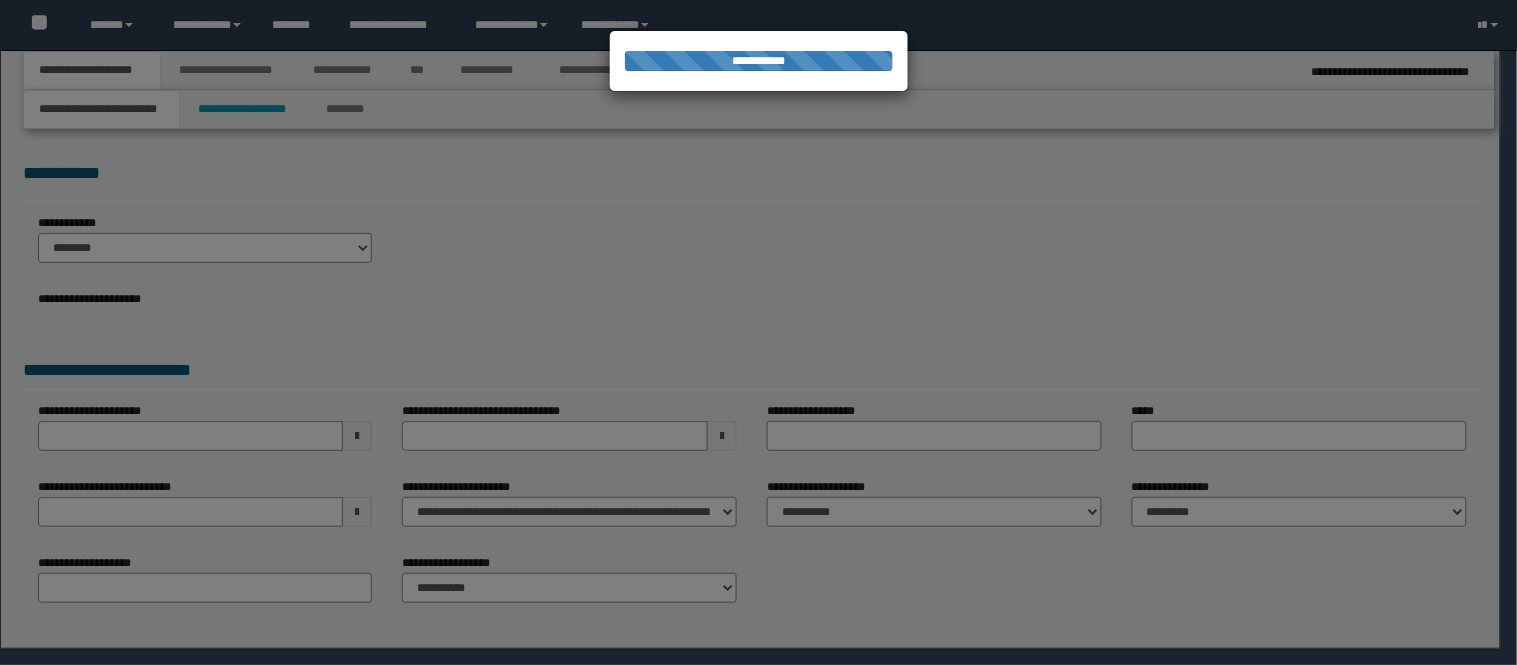 select on "**" 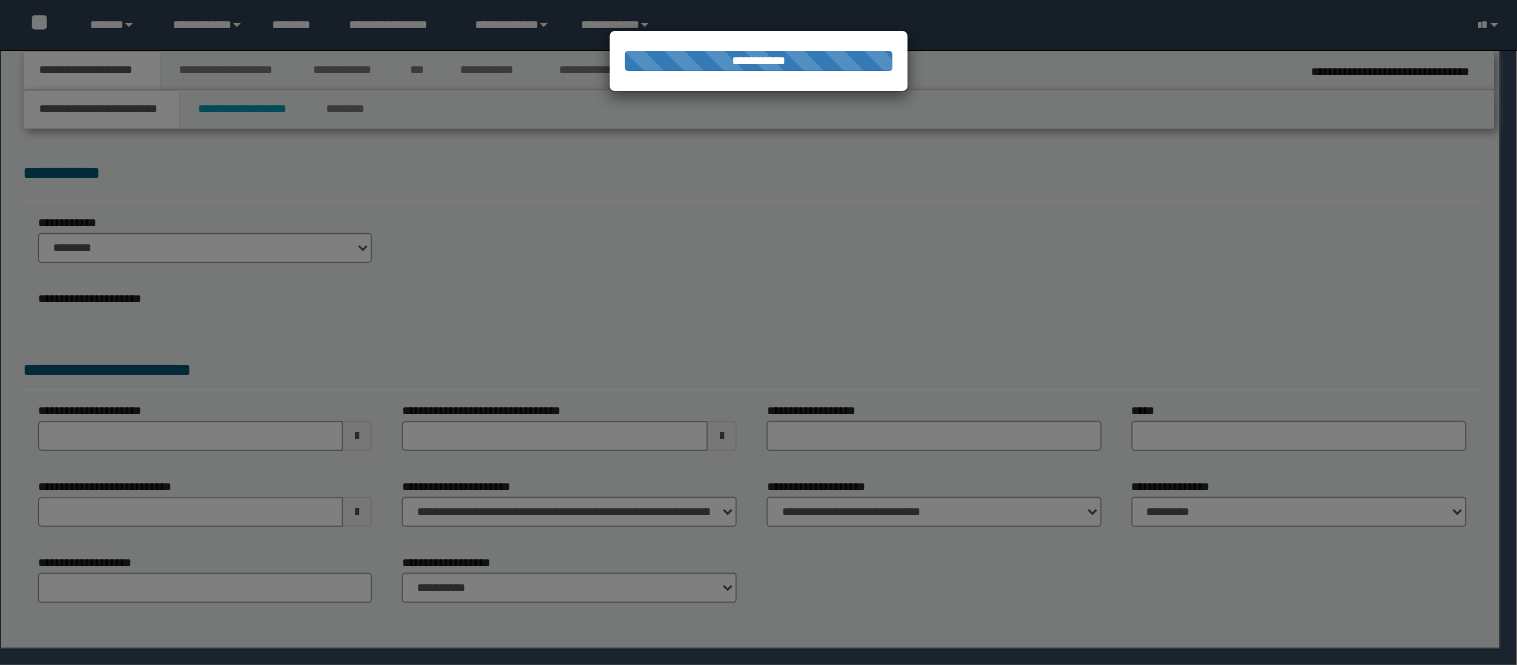 scroll, scrollTop: 0, scrollLeft: 0, axis: both 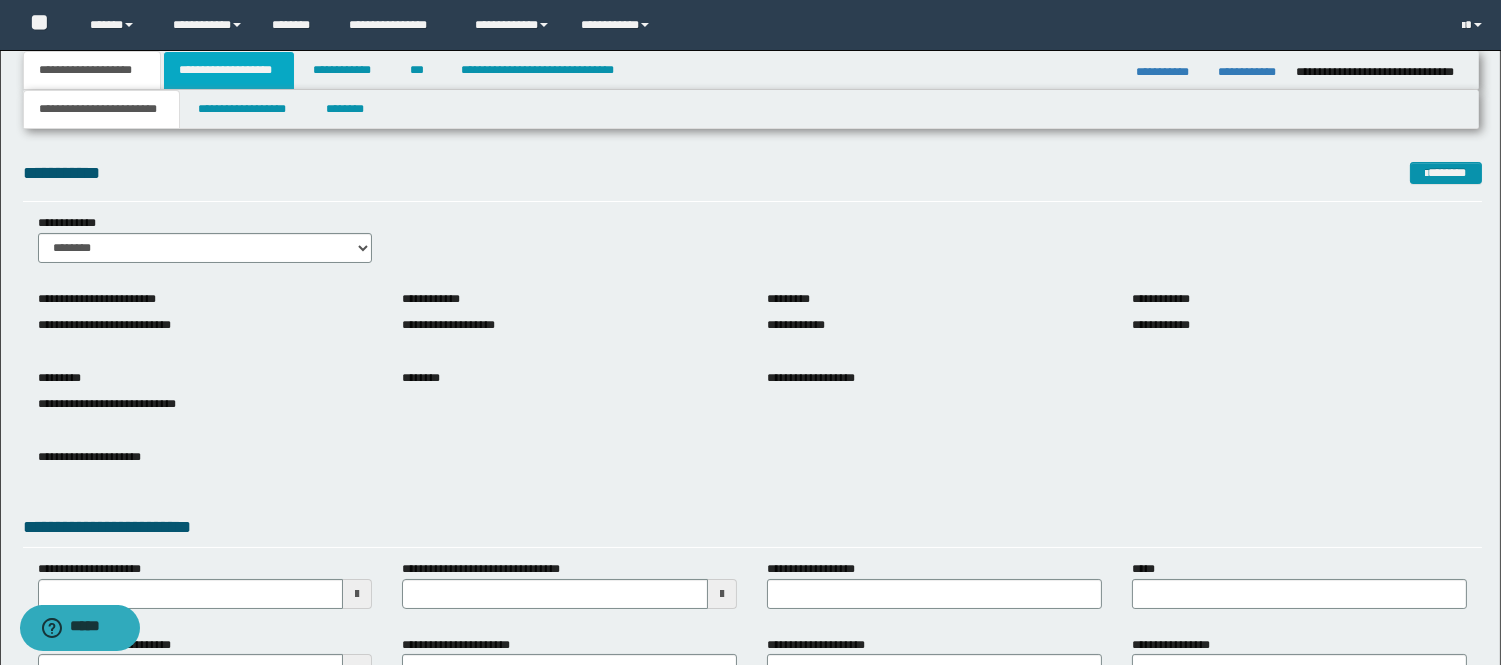 click on "**********" at bounding box center [229, 70] 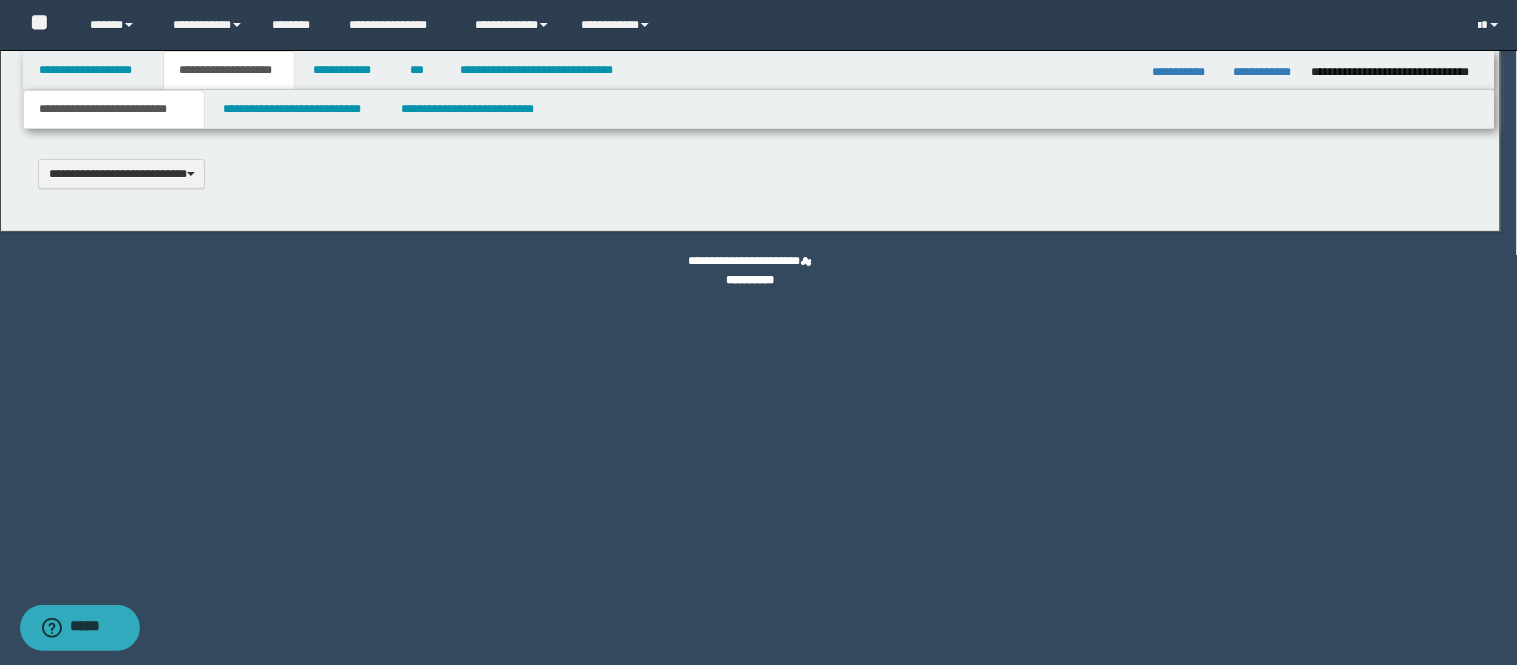 scroll, scrollTop: 0, scrollLeft: 0, axis: both 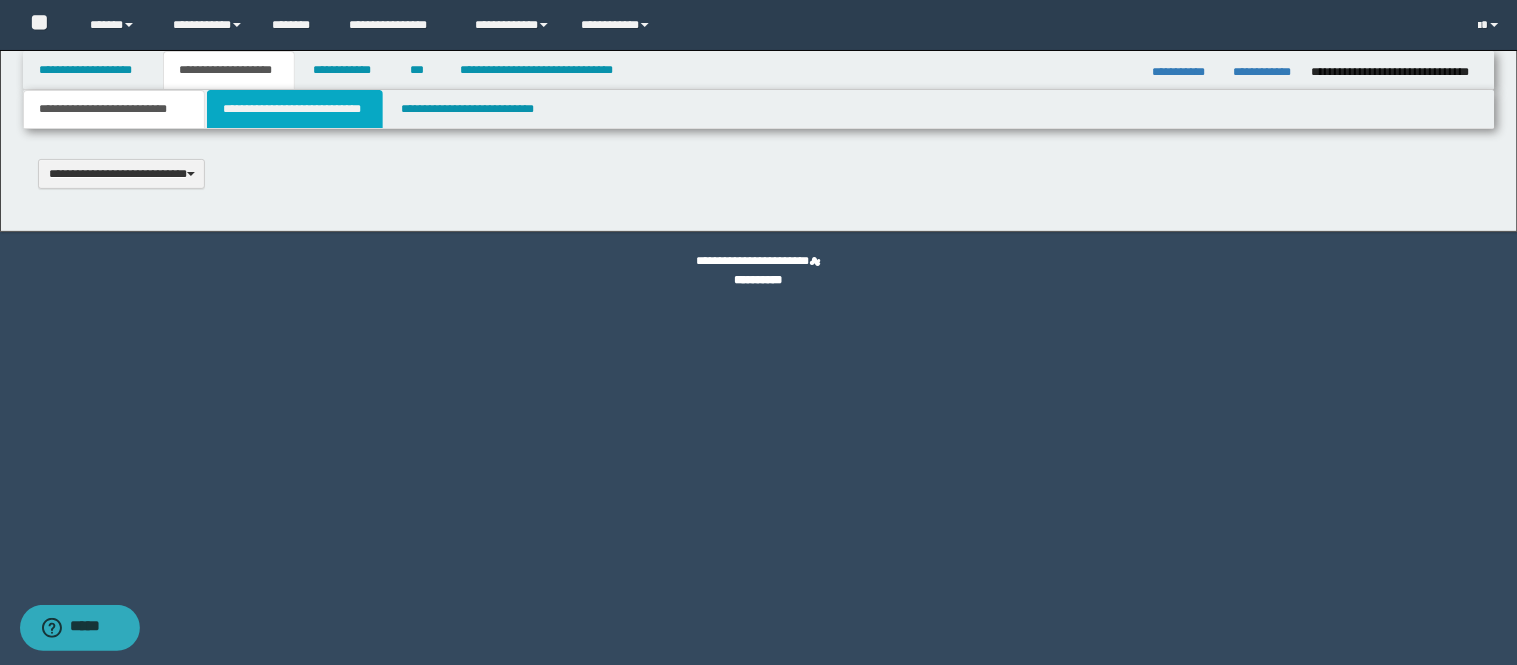 click on "**********" at bounding box center (295, 109) 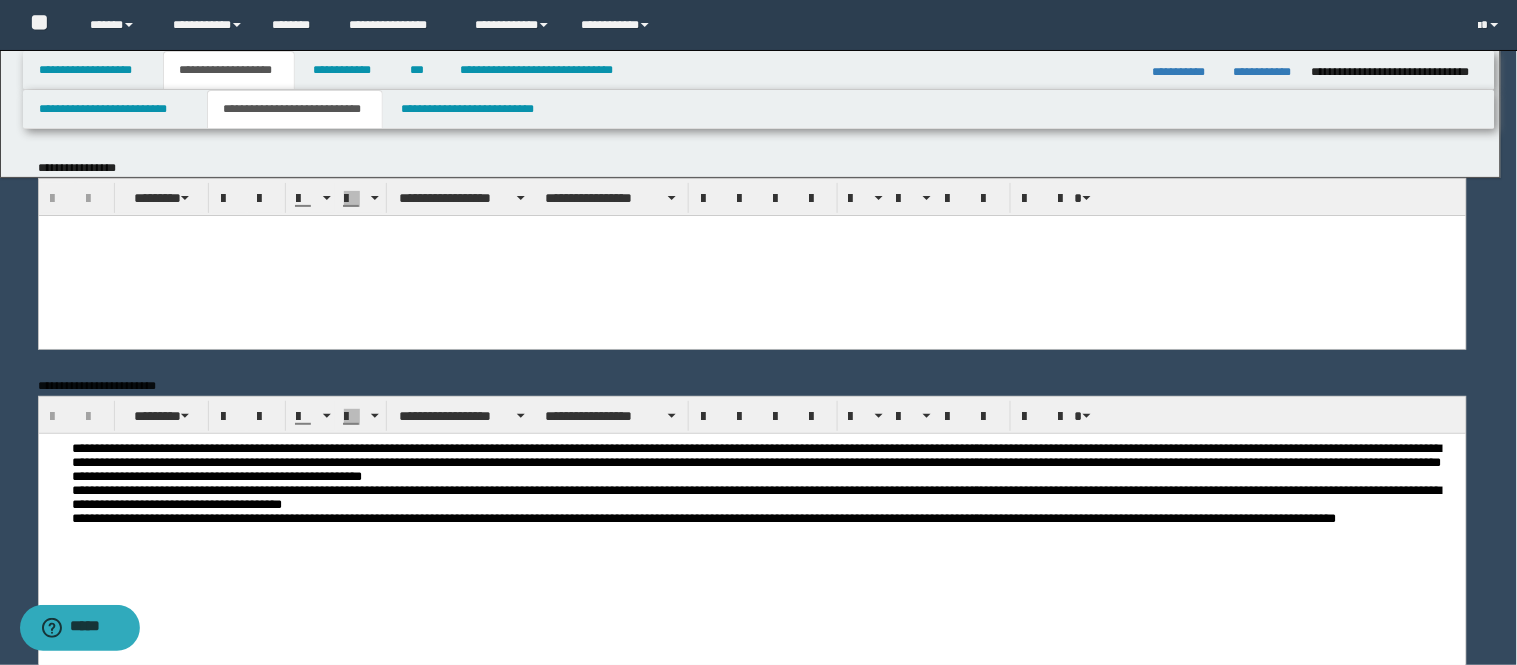scroll, scrollTop: 0, scrollLeft: 0, axis: both 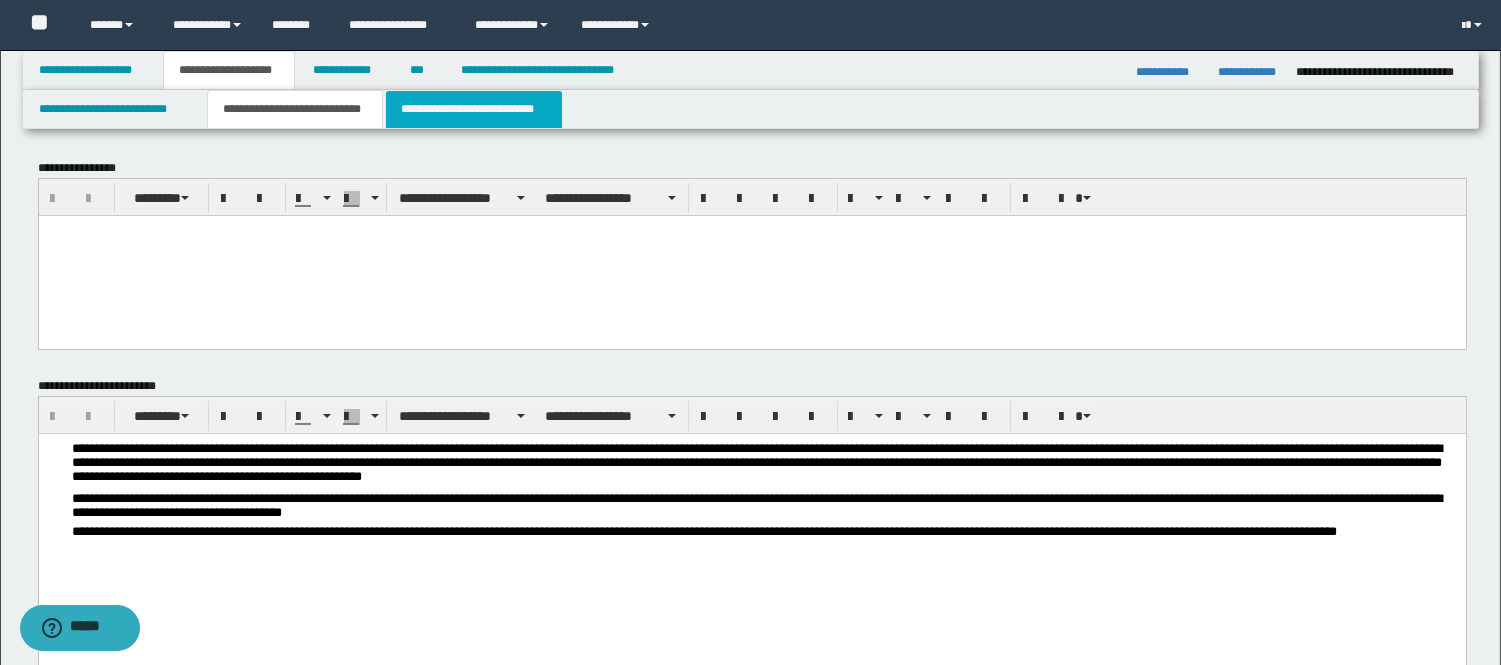 click on "**********" at bounding box center (474, 109) 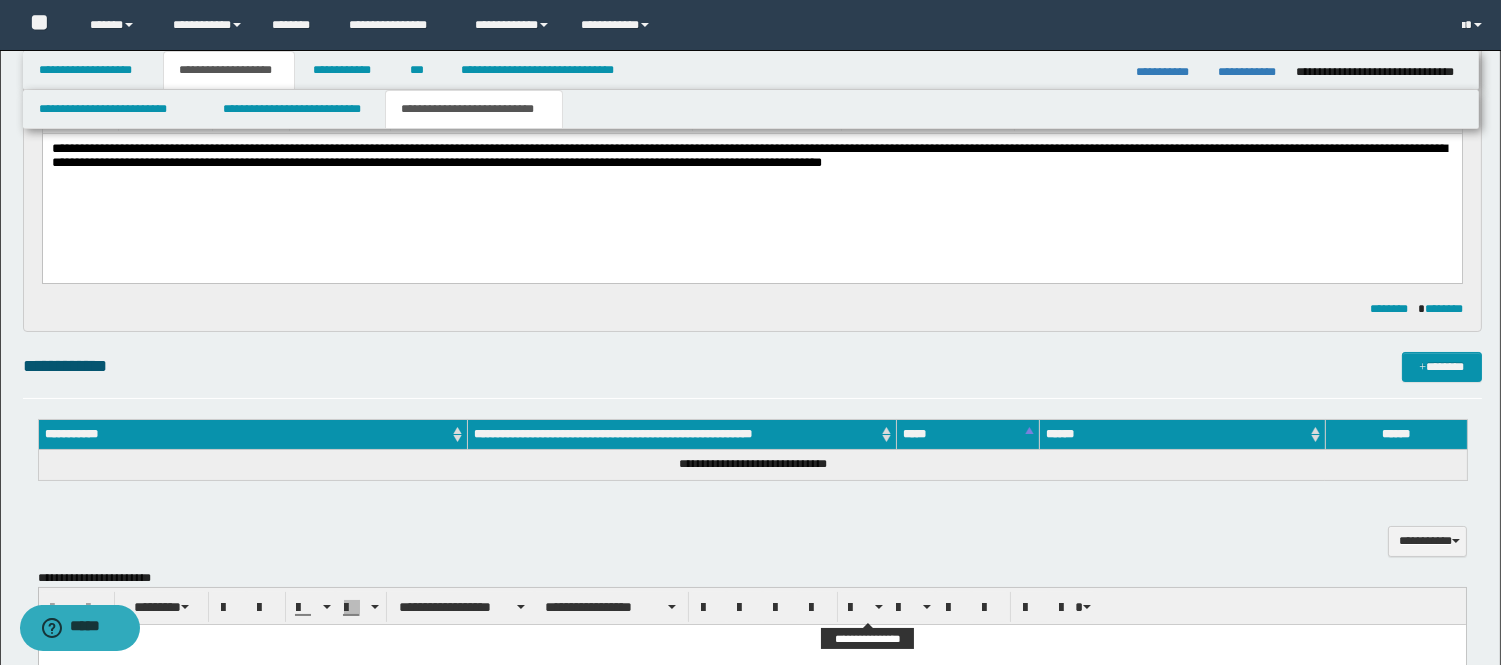 scroll, scrollTop: 222, scrollLeft: 0, axis: vertical 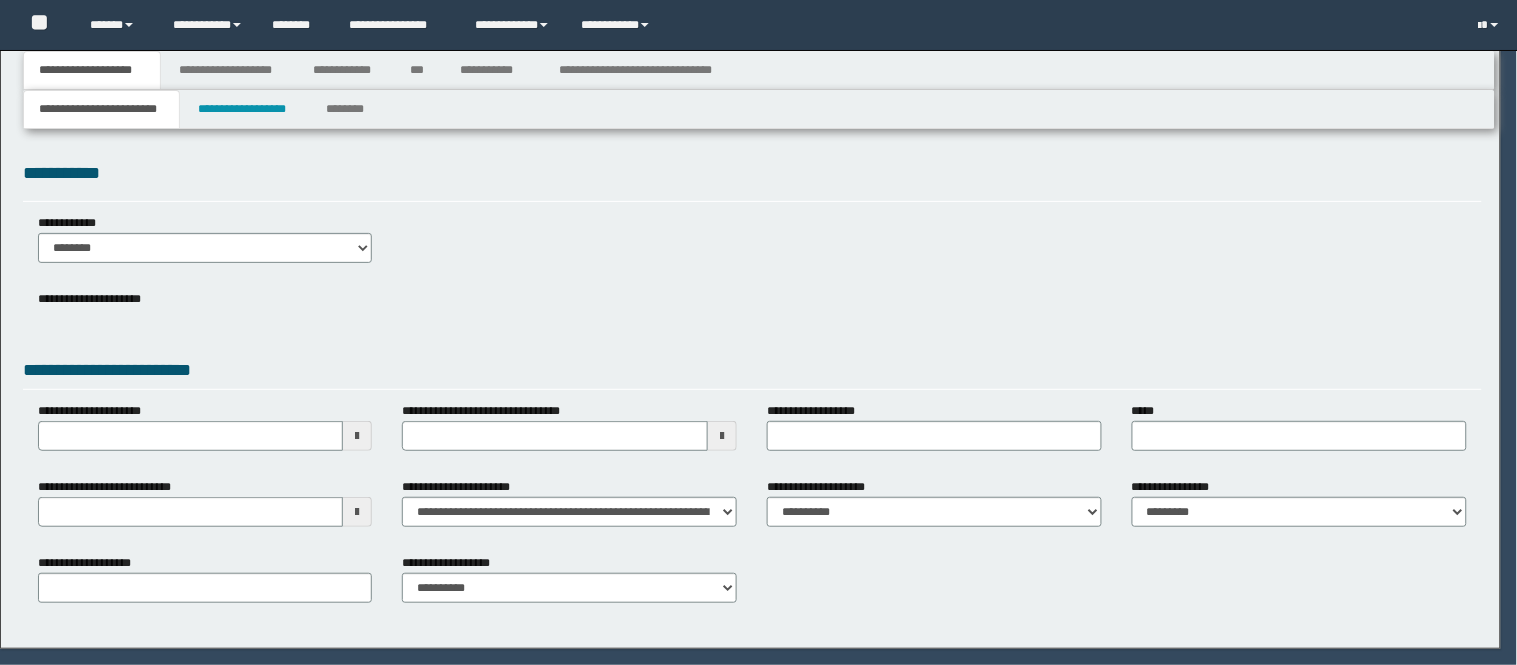 select on "**" 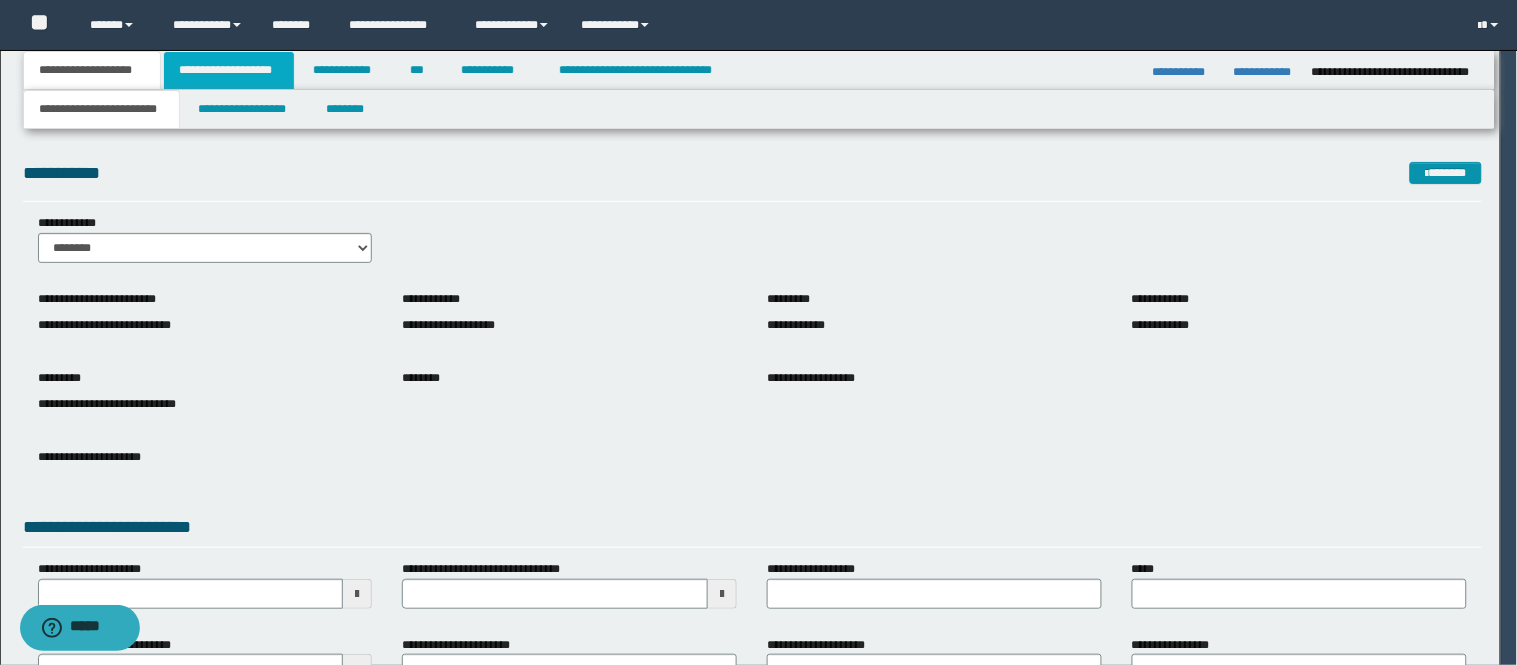 click on "**********" at bounding box center (229, 70) 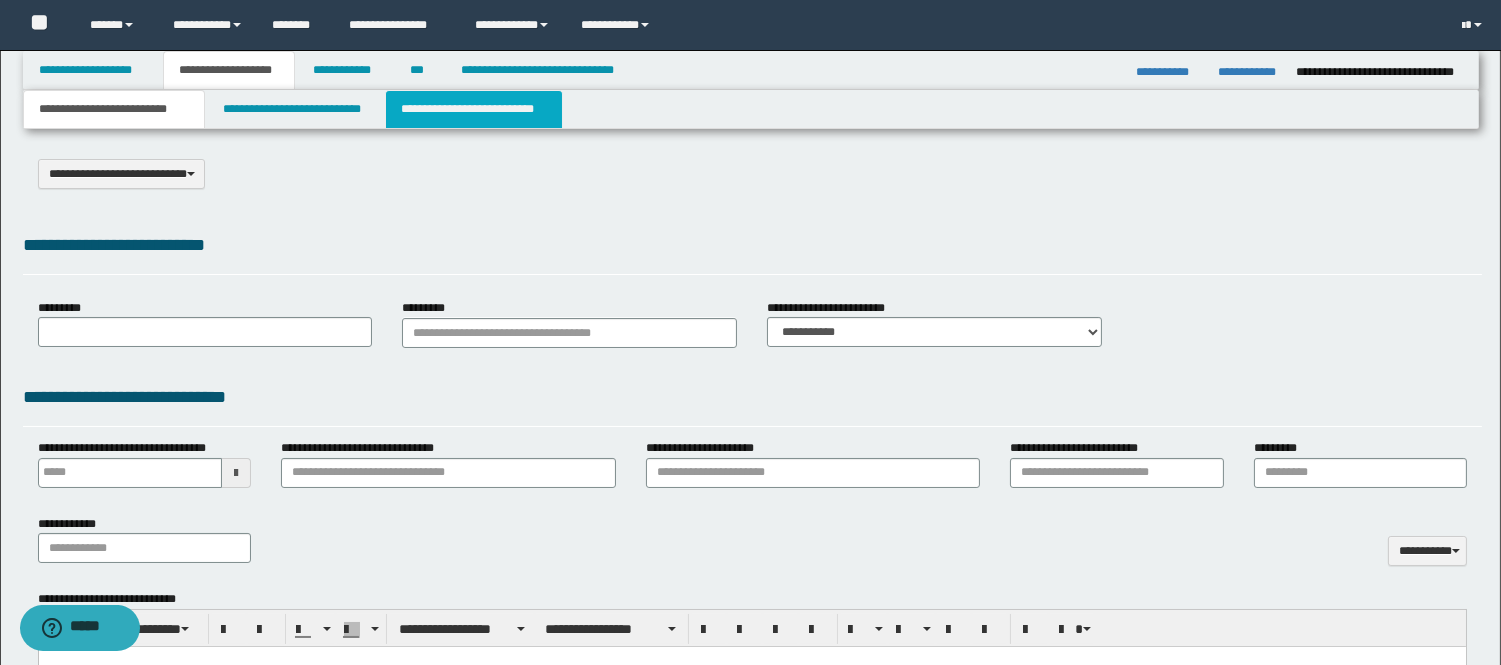 select on "*" 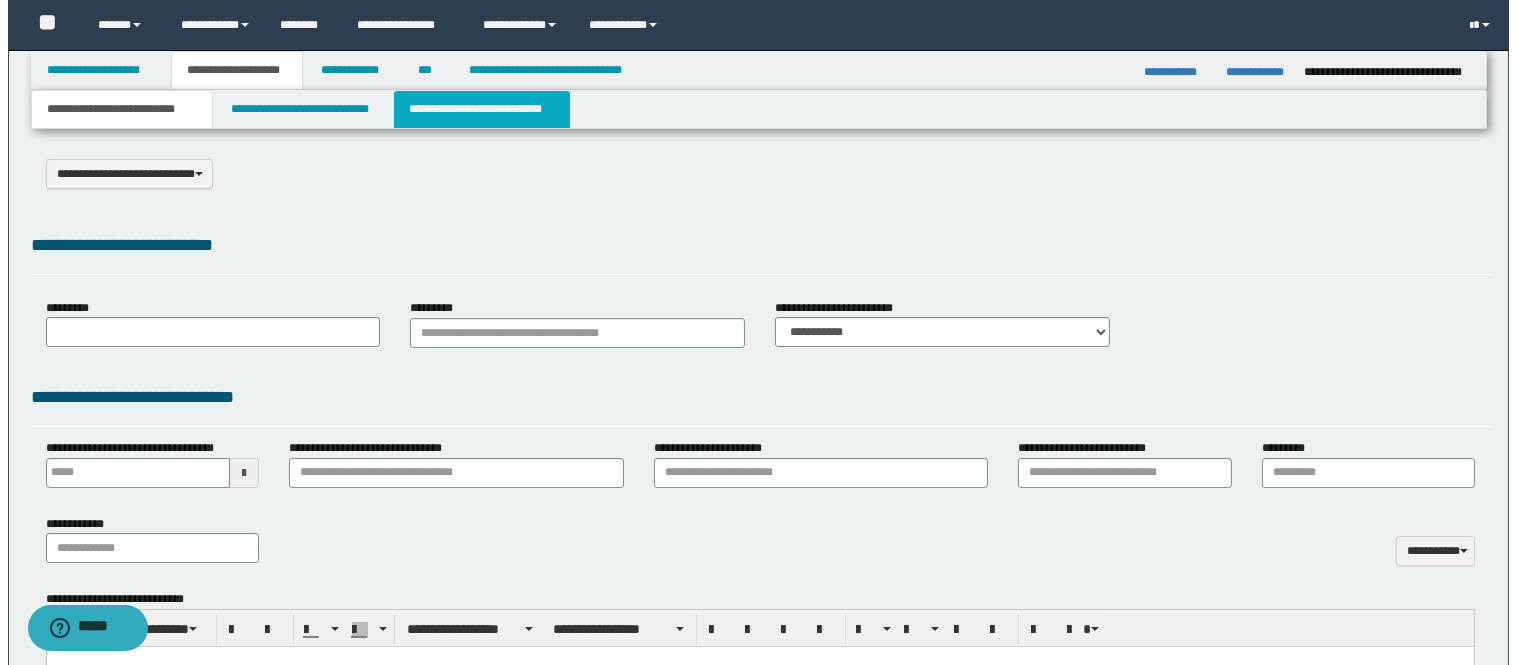 scroll, scrollTop: 0, scrollLeft: 0, axis: both 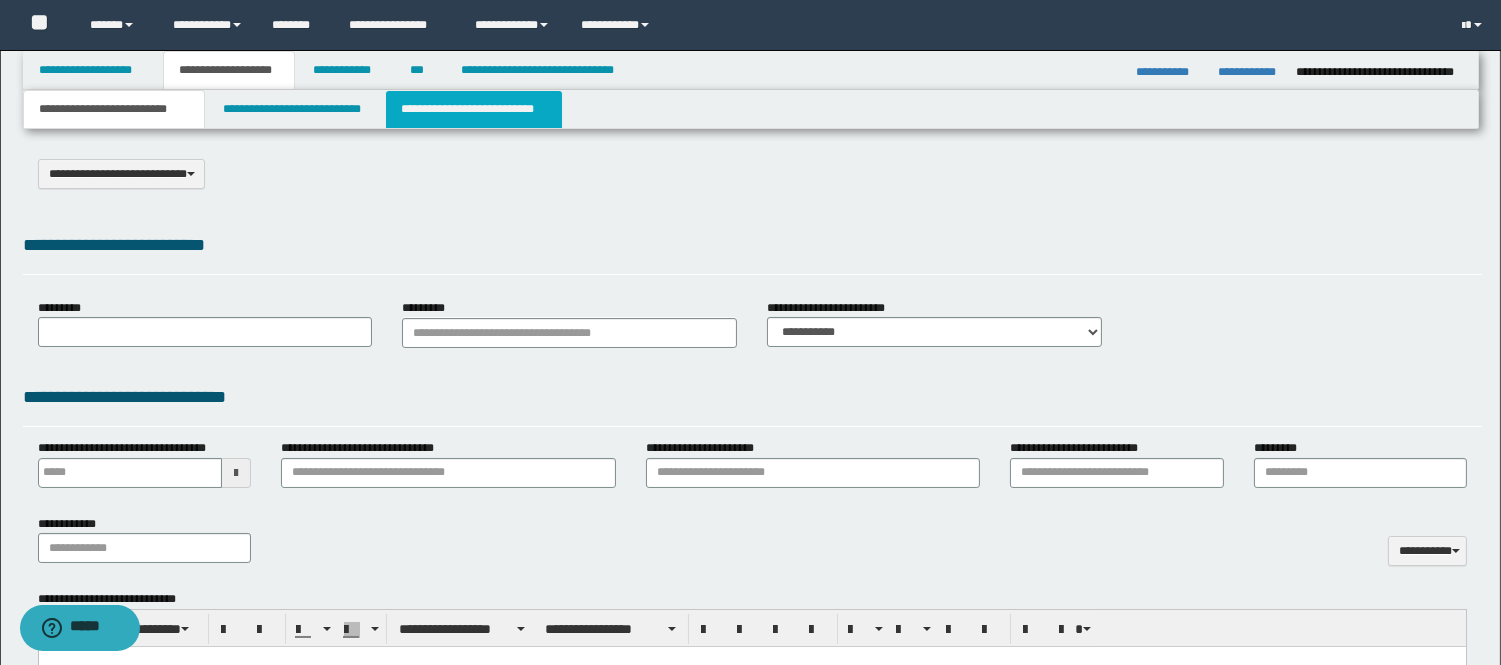 click on "**********" at bounding box center (474, 109) 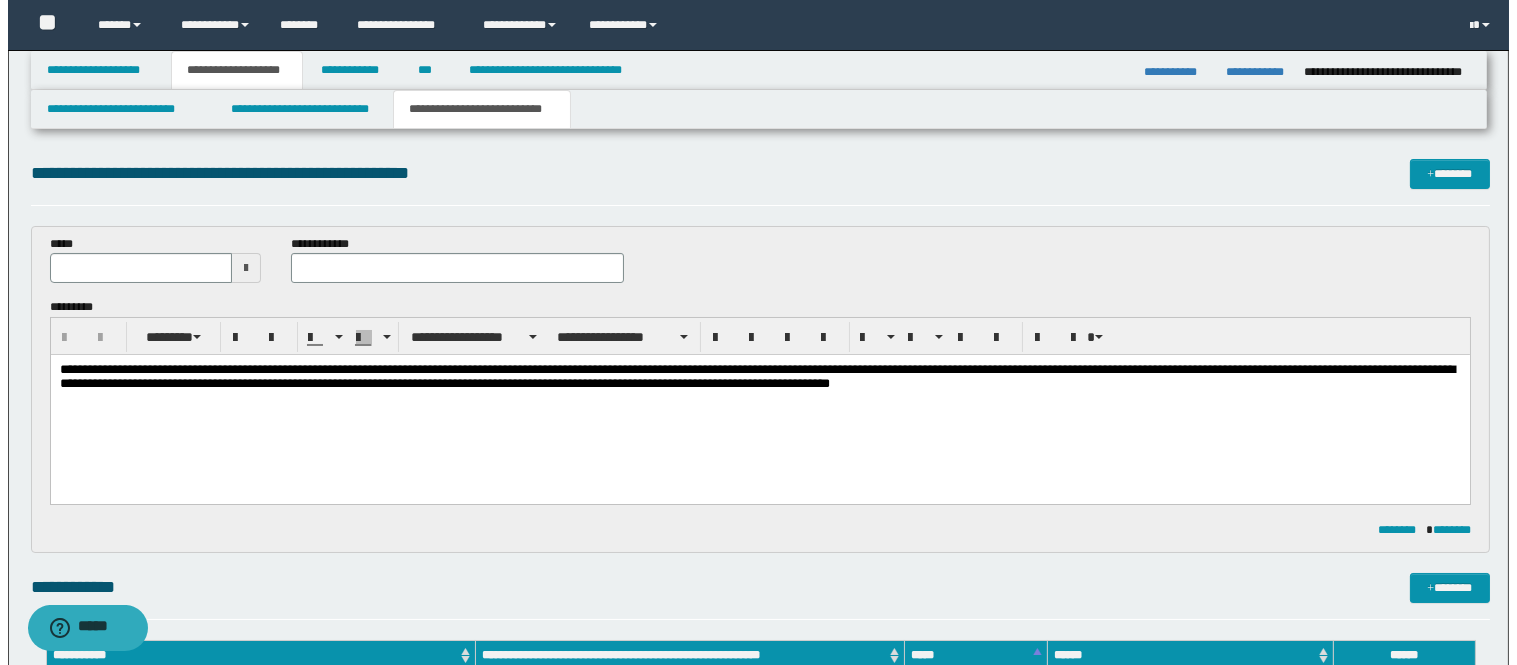 scroll, scrollTop: 0, scrollLeft: 0, axis: both 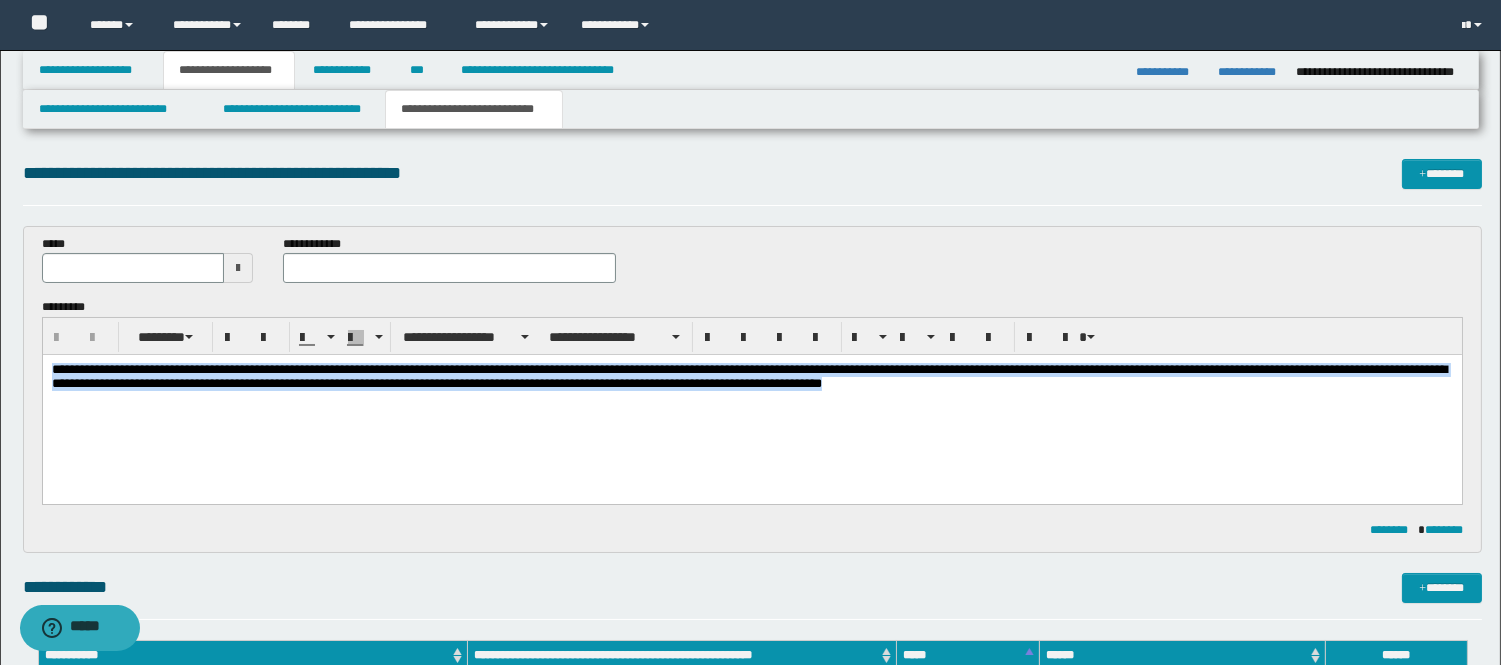 drag, startPoint x: 792, startPoint y: 389, endPoint x: 10, endPoint y: 362, distance: 782.466 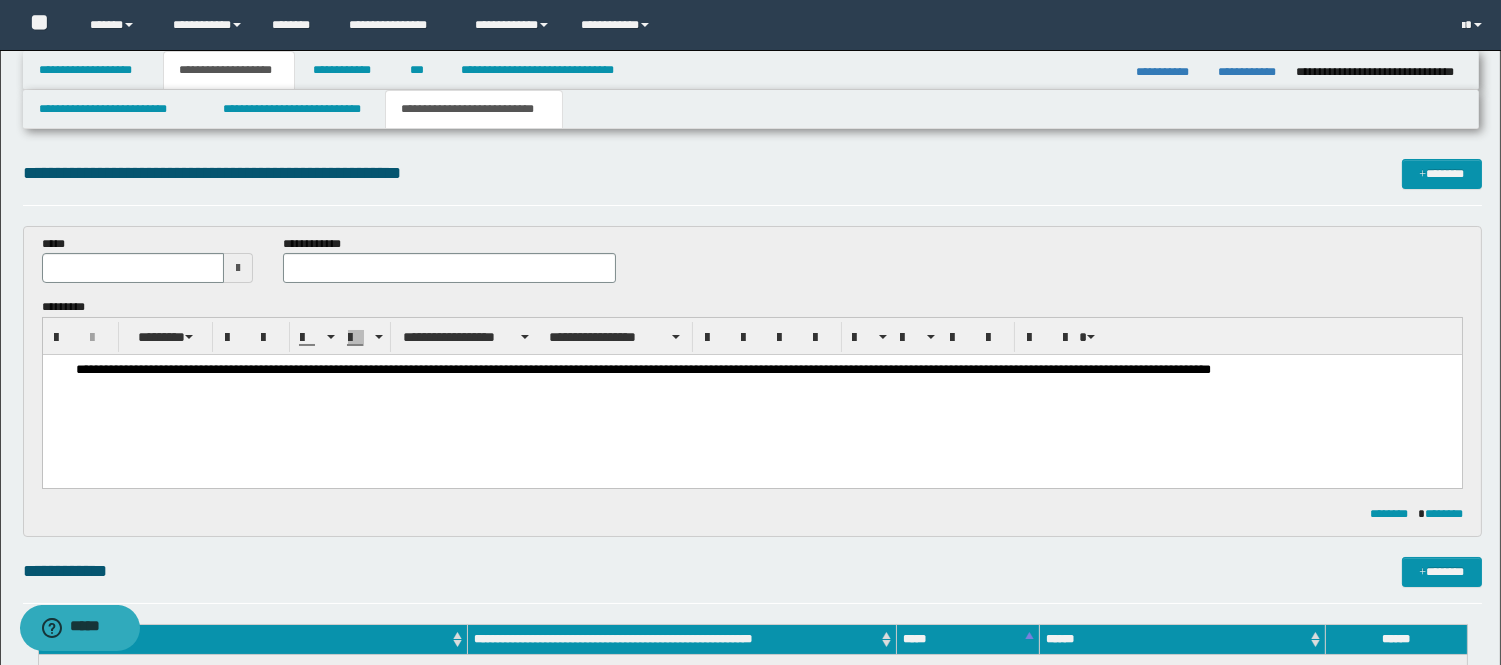 type 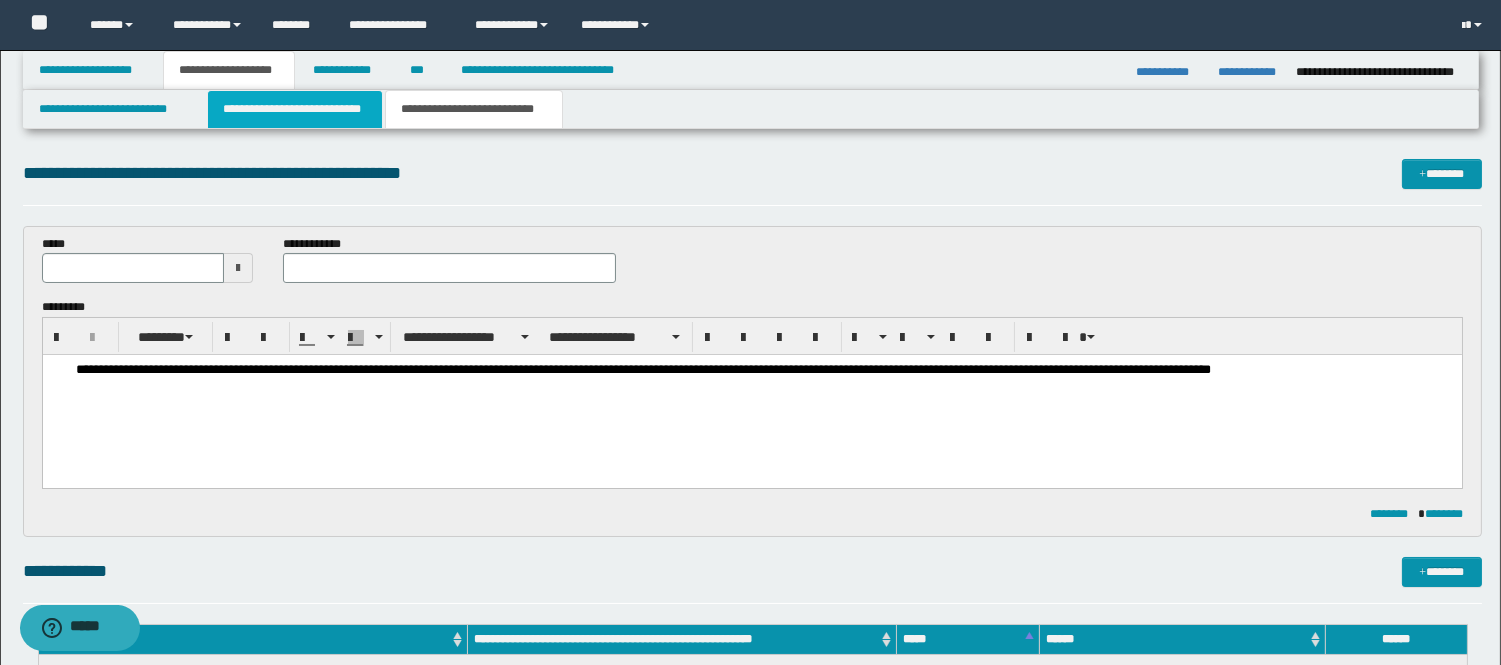 click on "**********" at bounding box center (295, 109) 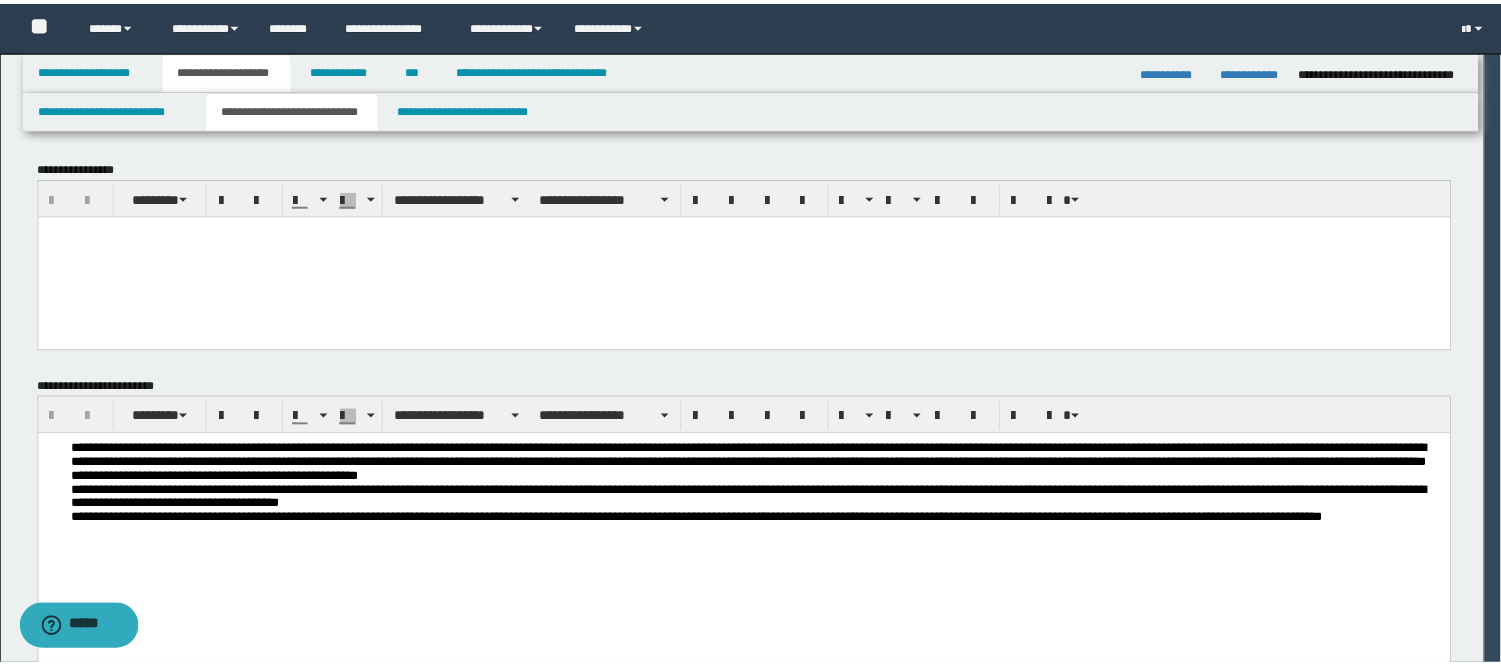 scroll, scrollTop: 0, scrollLeft: 0, axis: both 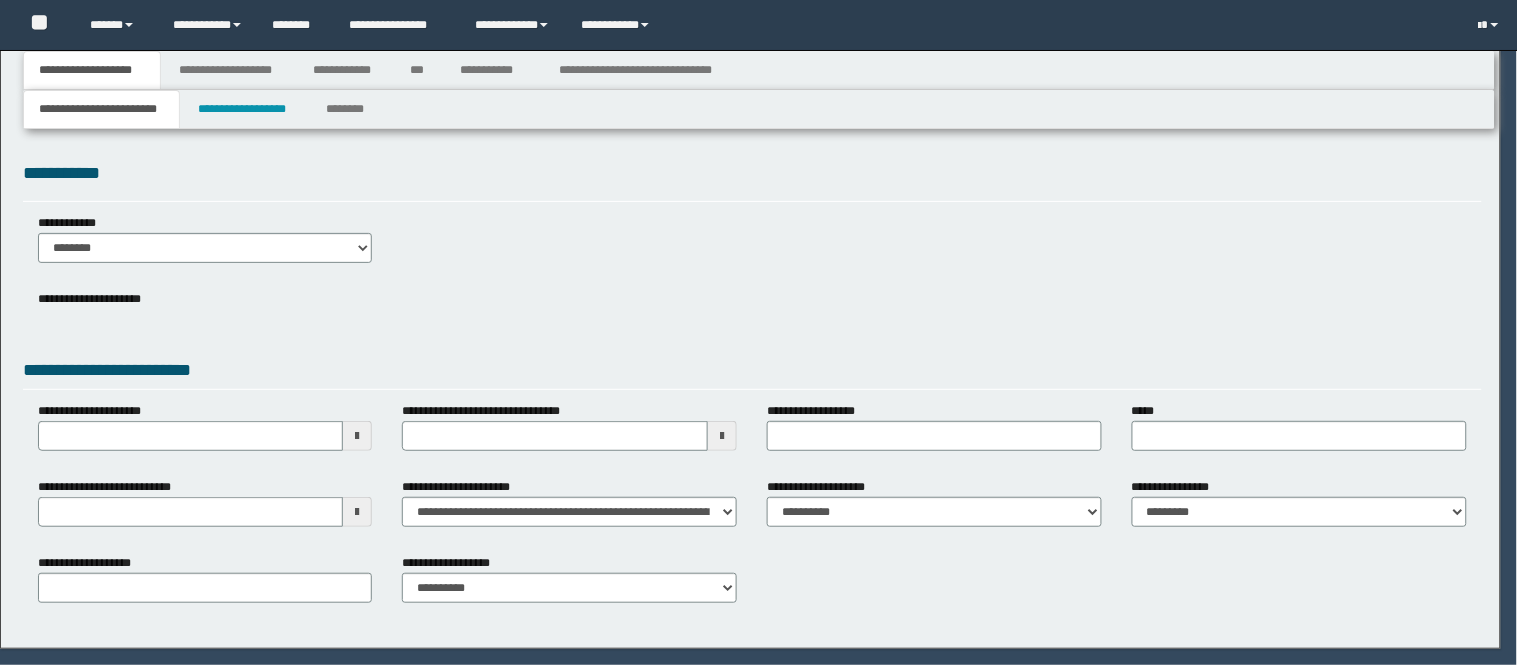 select on "**" 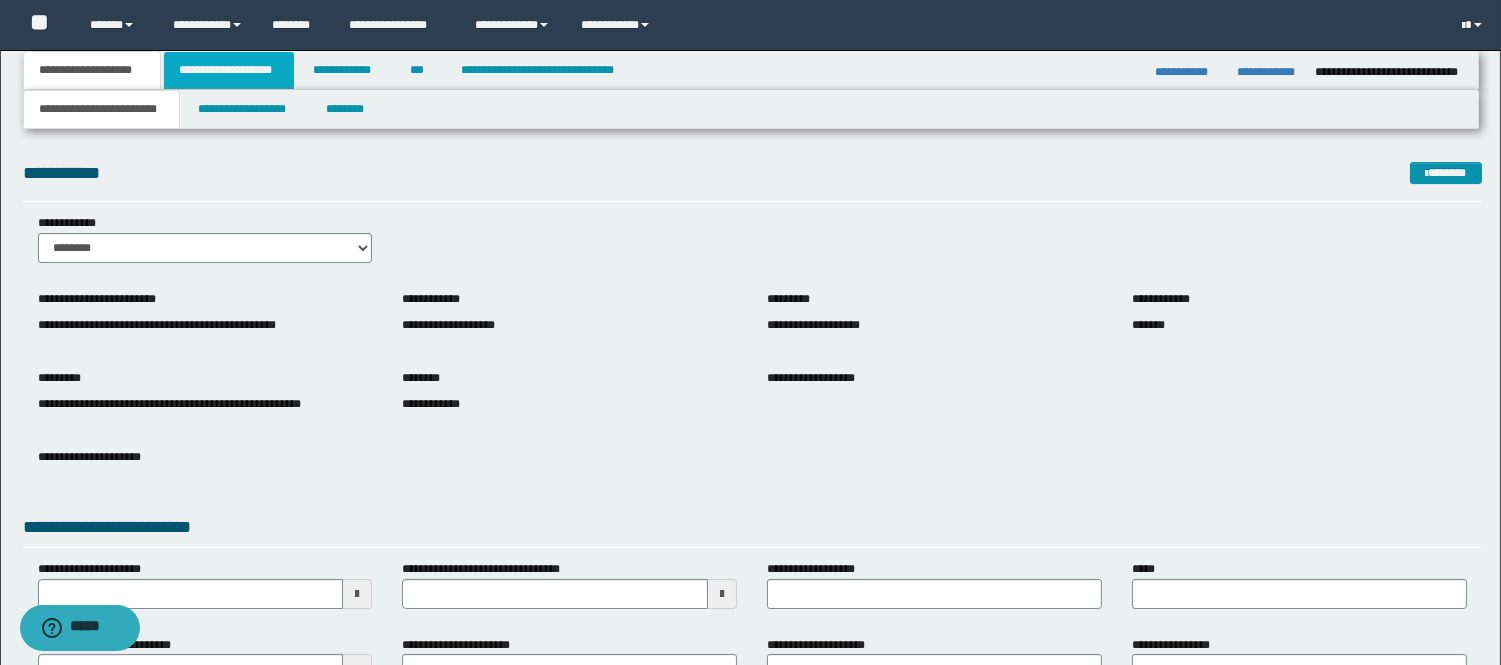 click on "**********" at bounding box center [229, 70] 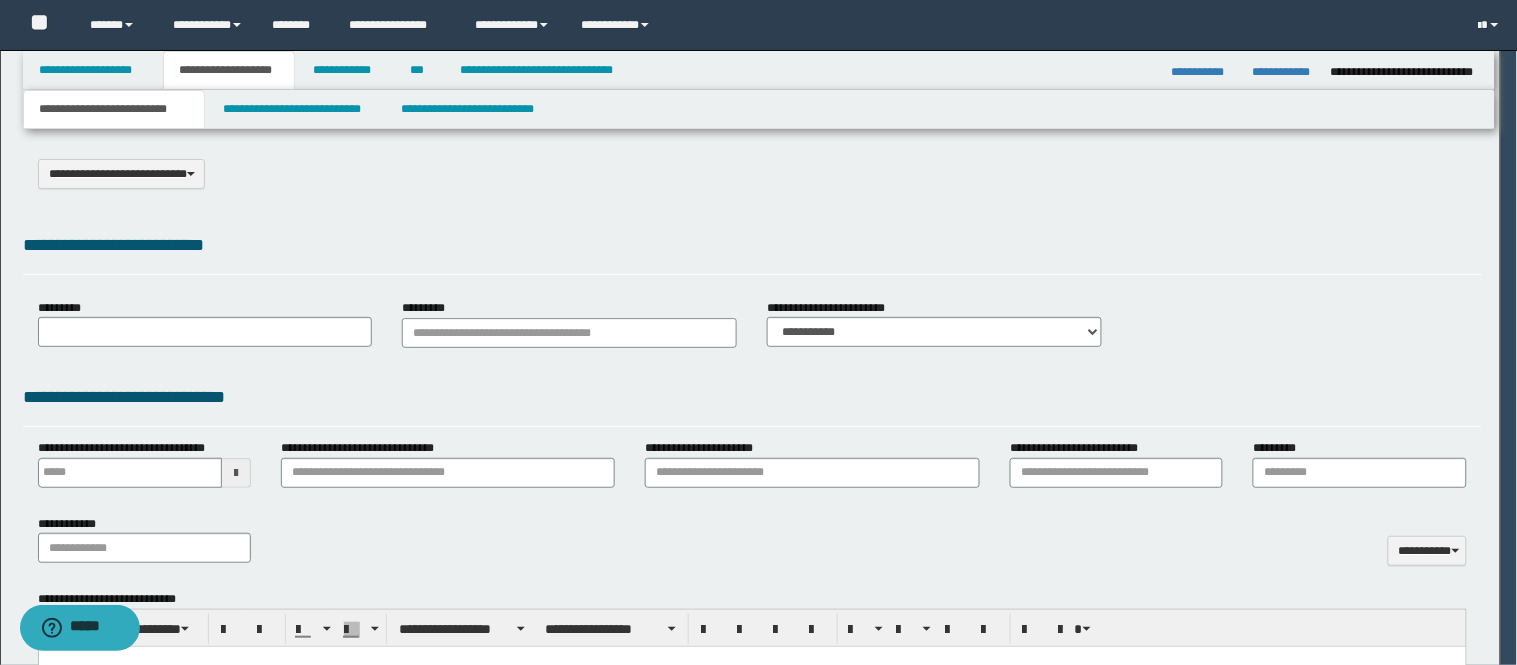 select on "*" 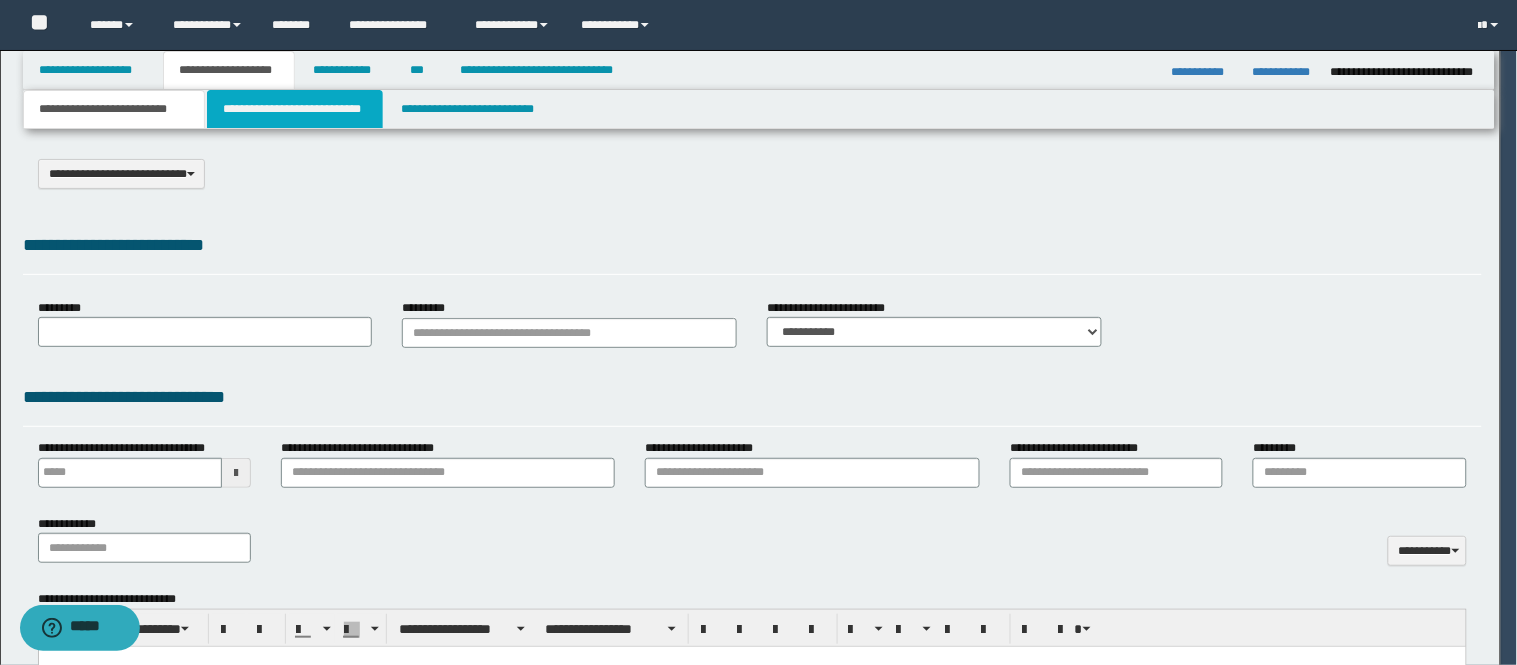 click on "**********" at bounding box center (295, 109) 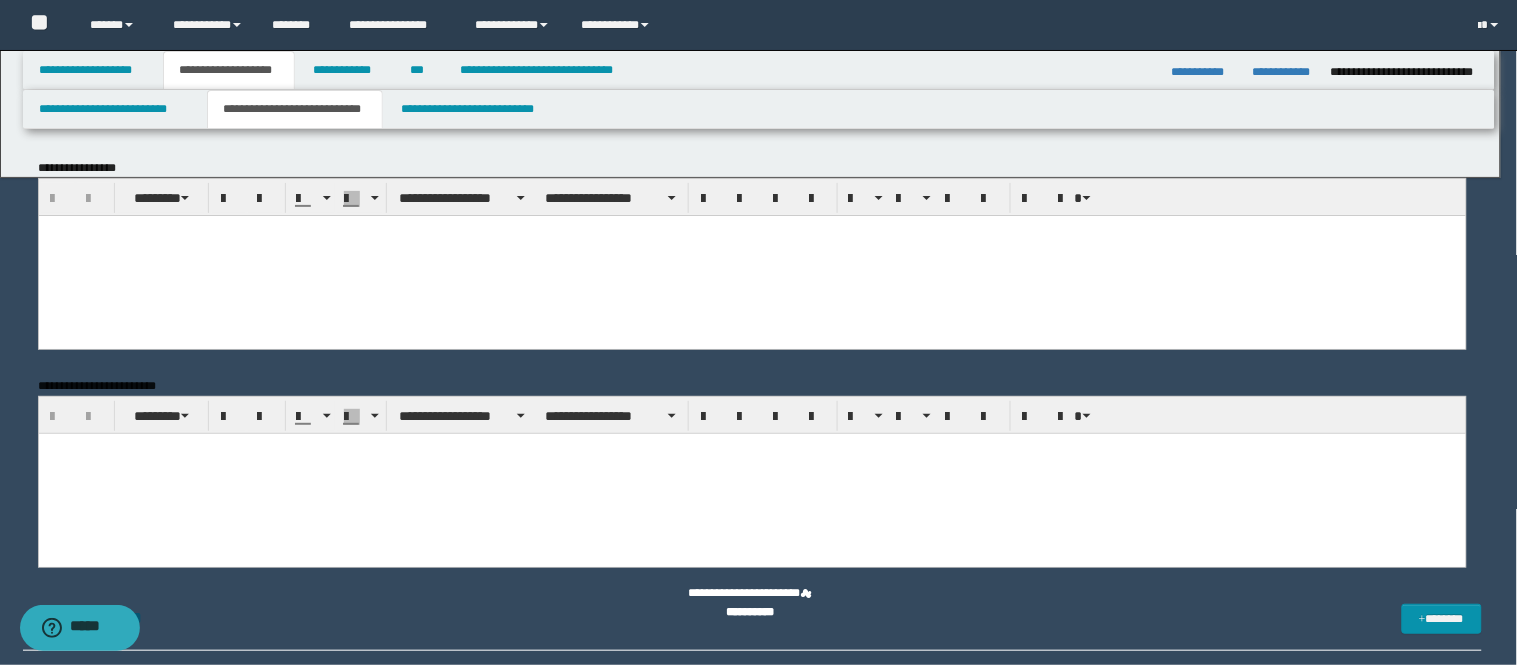 scroll, scrollTop: 0, scrollLeft: 0, axis: both 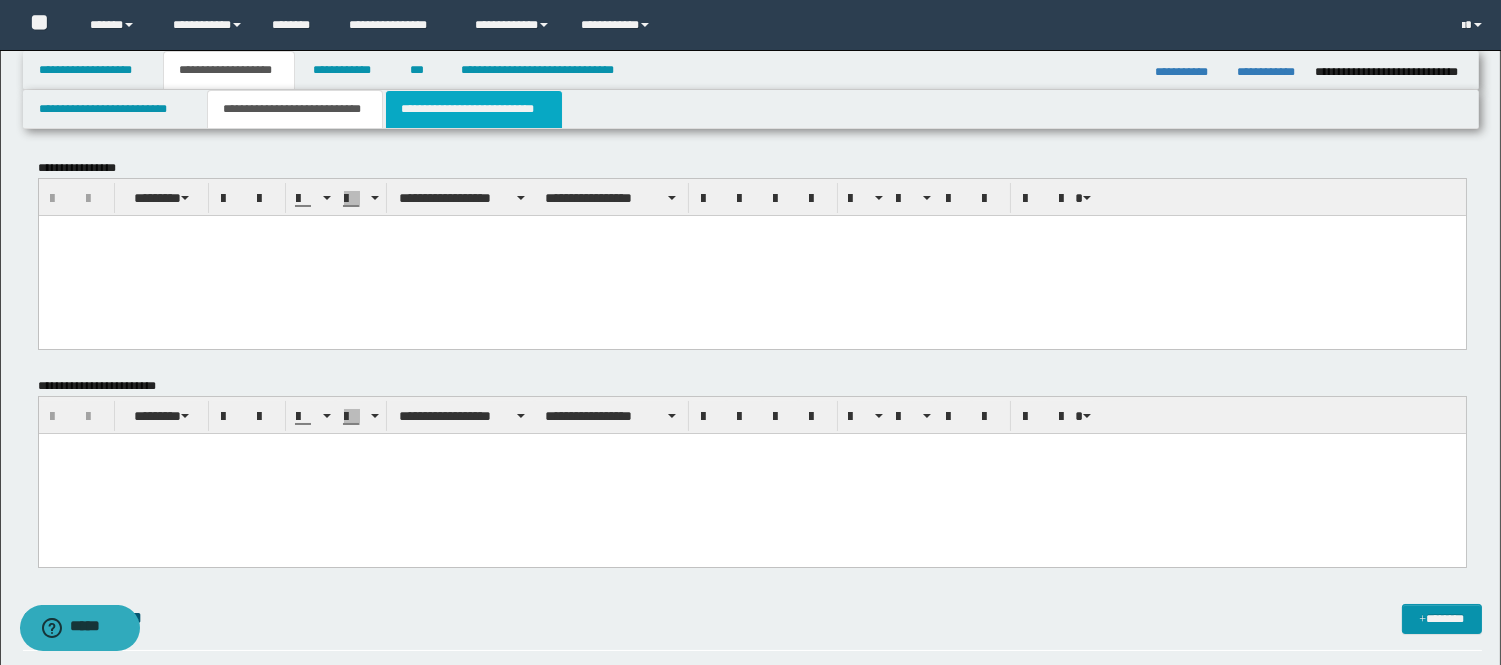 click on "**********" at bounding box center (474, 109) 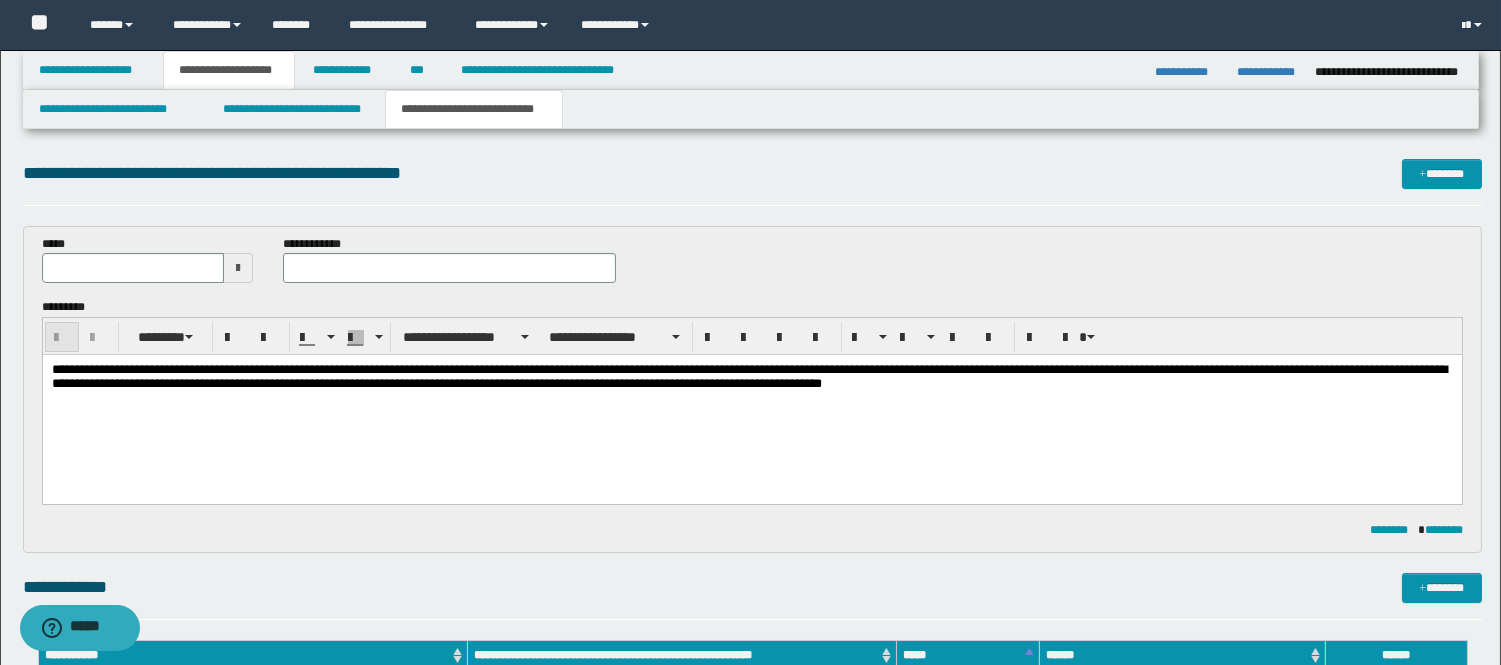 scroll, scrollTop: 0, scrollLeft: 0, axis: both 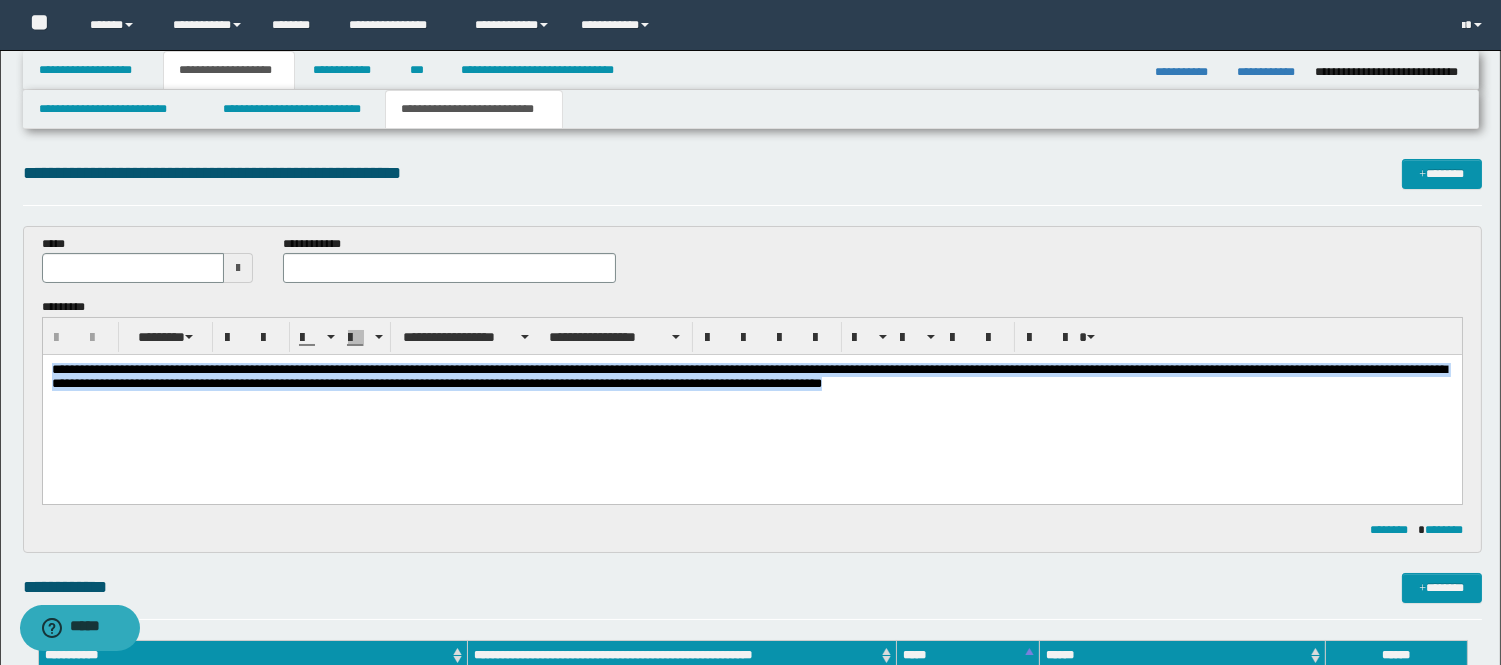 drag, startPoint x: 53, startPoint y: 379, endPoint x: 1426, endPoint y: 538, distance: 1382.1758 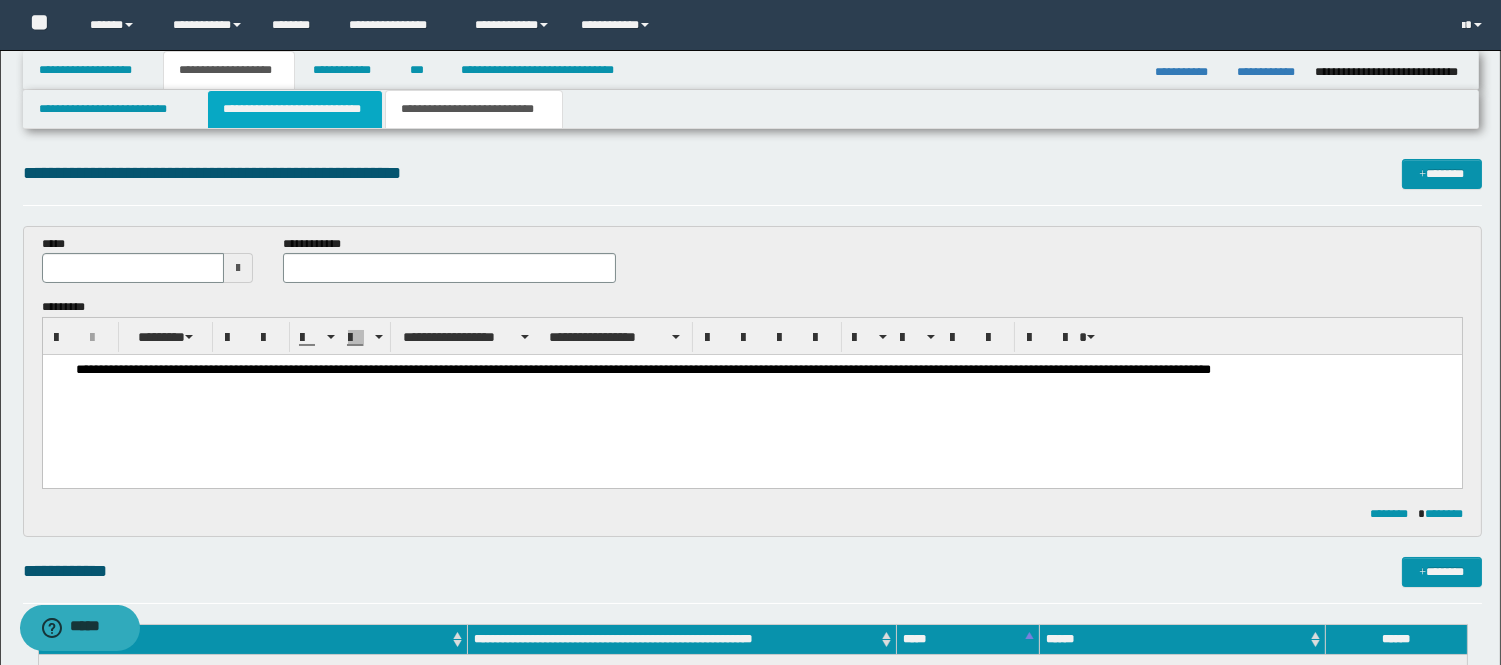 click on "**********" at bounding box center [295, 109] 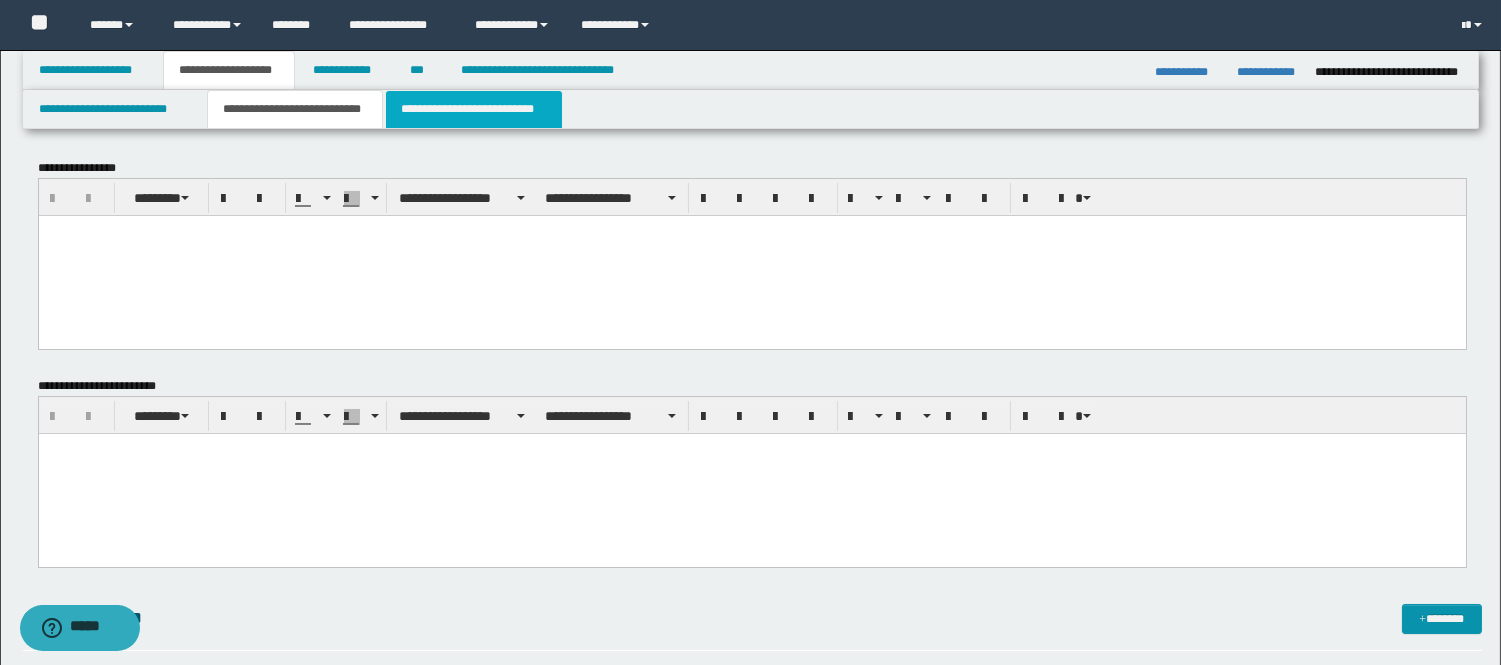 click on "**********" at bounding box center (474, 109) 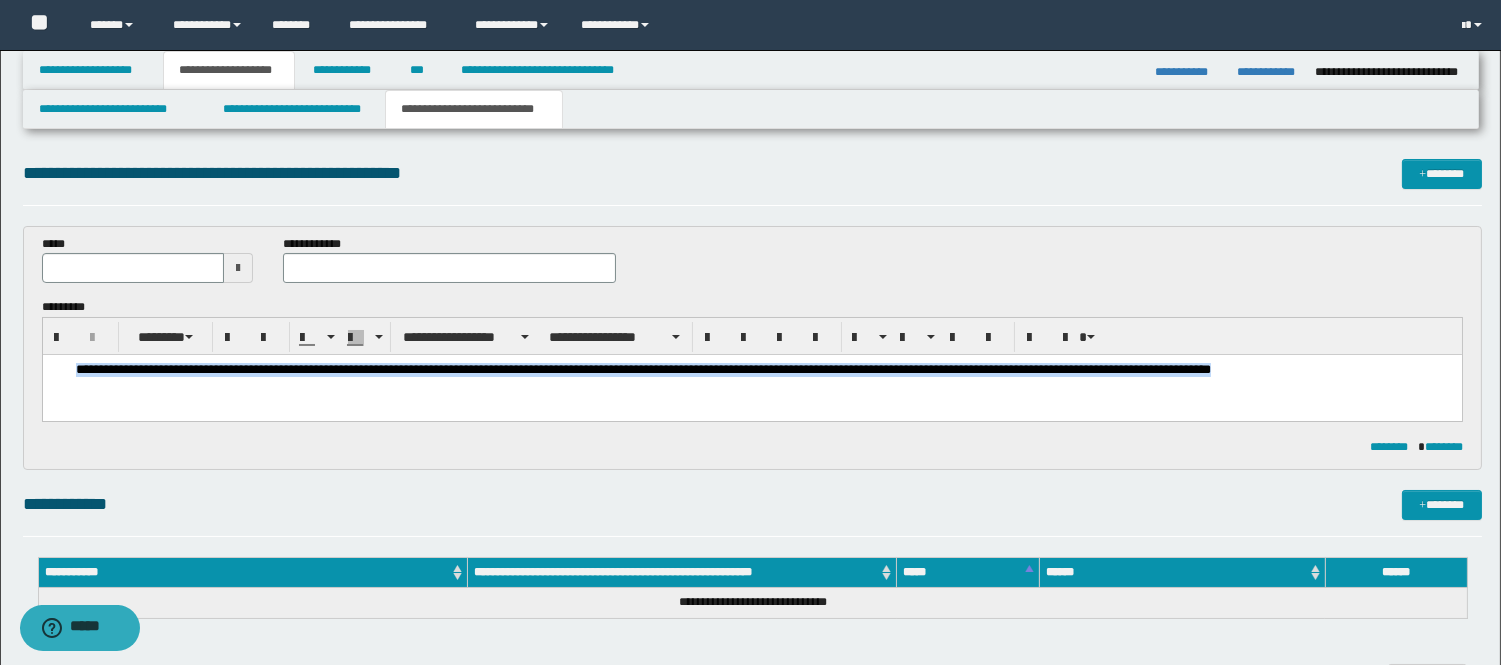drag, startPoint x: 70, startPoint y: 369, endPoint x: 1386, endPoint y: 518, distance: 1324.4082 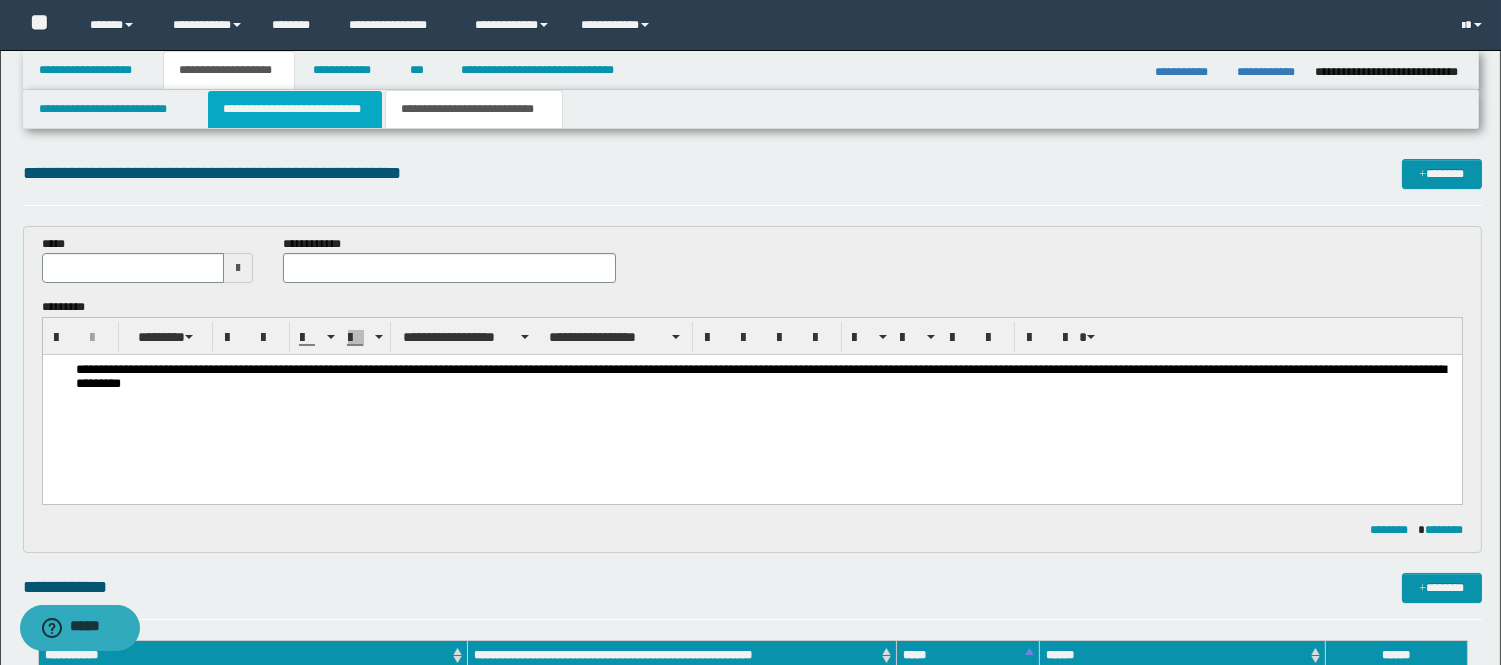 click on "**********" at bounding box center (295, 109) 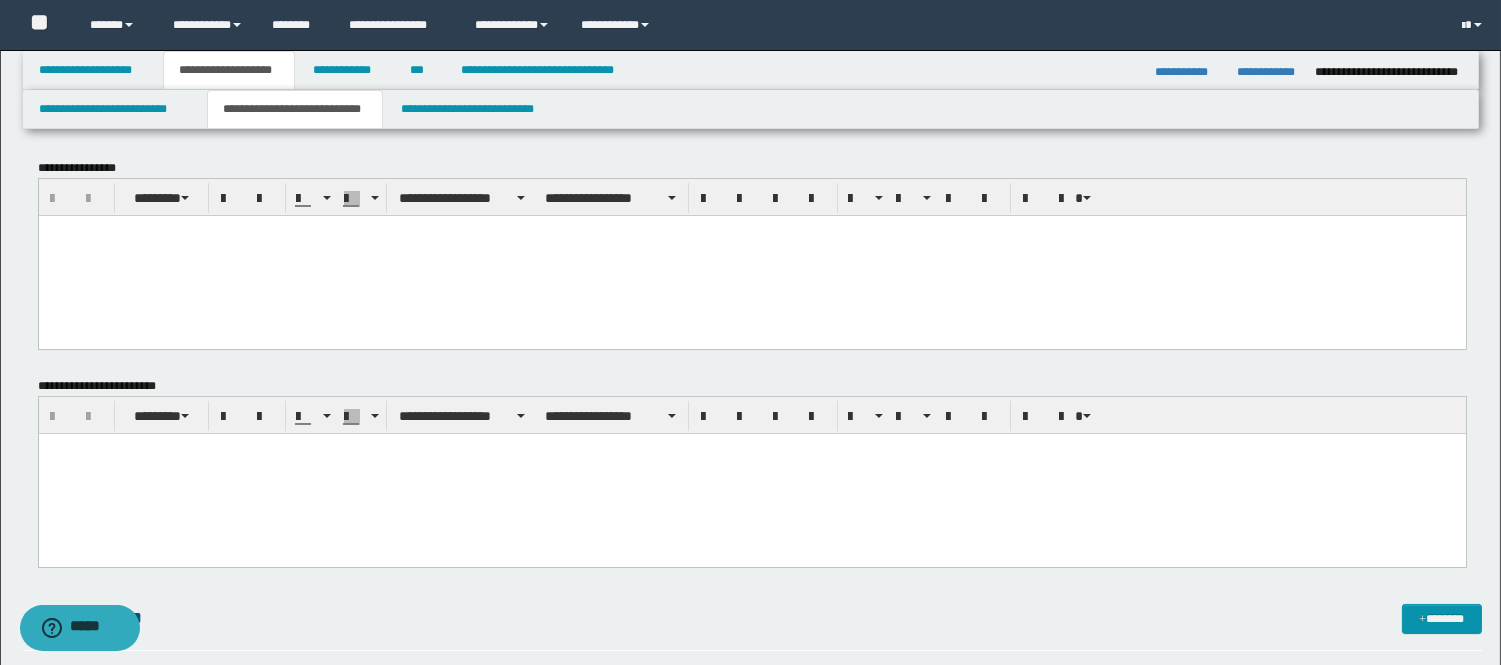 click at bounding box center [751, 474] 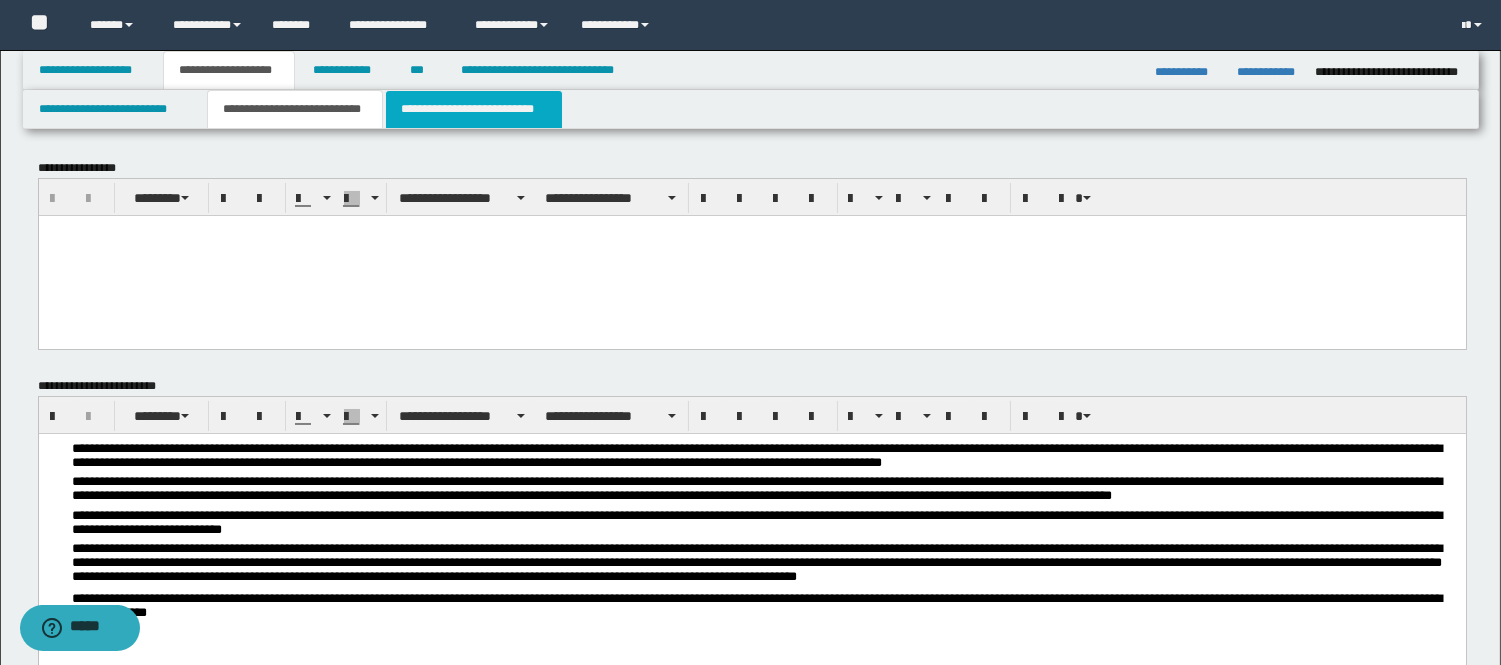 click on "**********" at bounding box center [474, 109] 